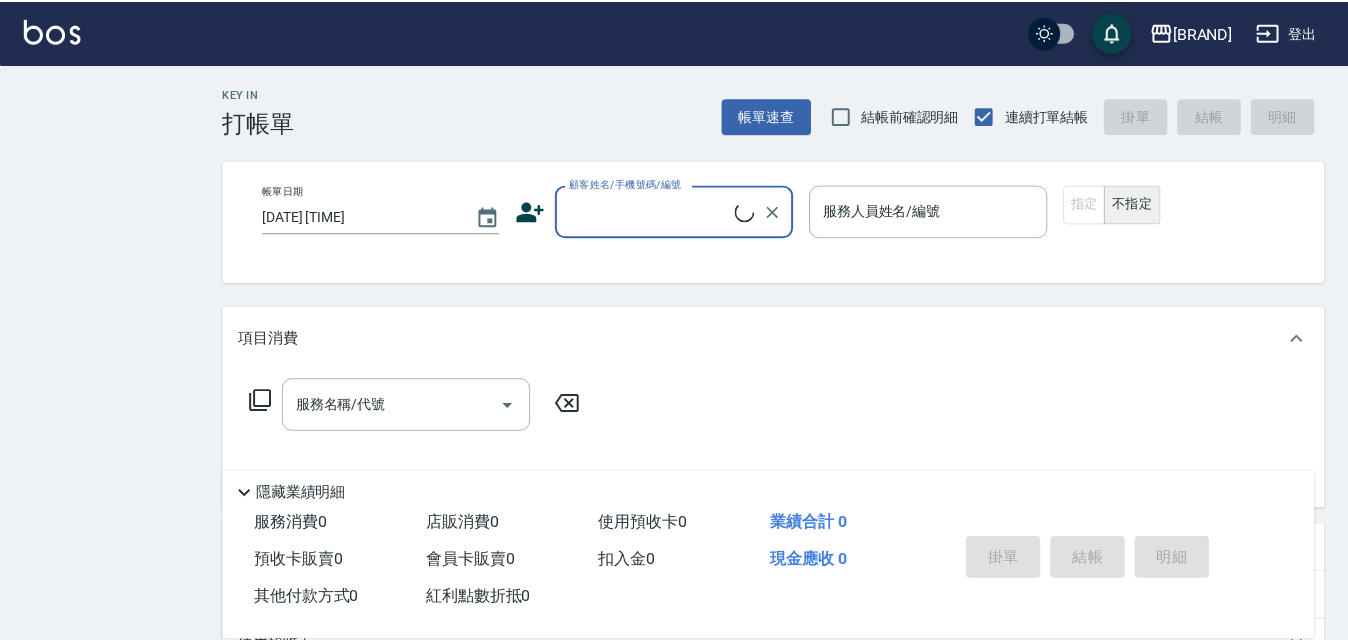 scroll, scrollTop: 0, scrollLeft: 0, axis: both 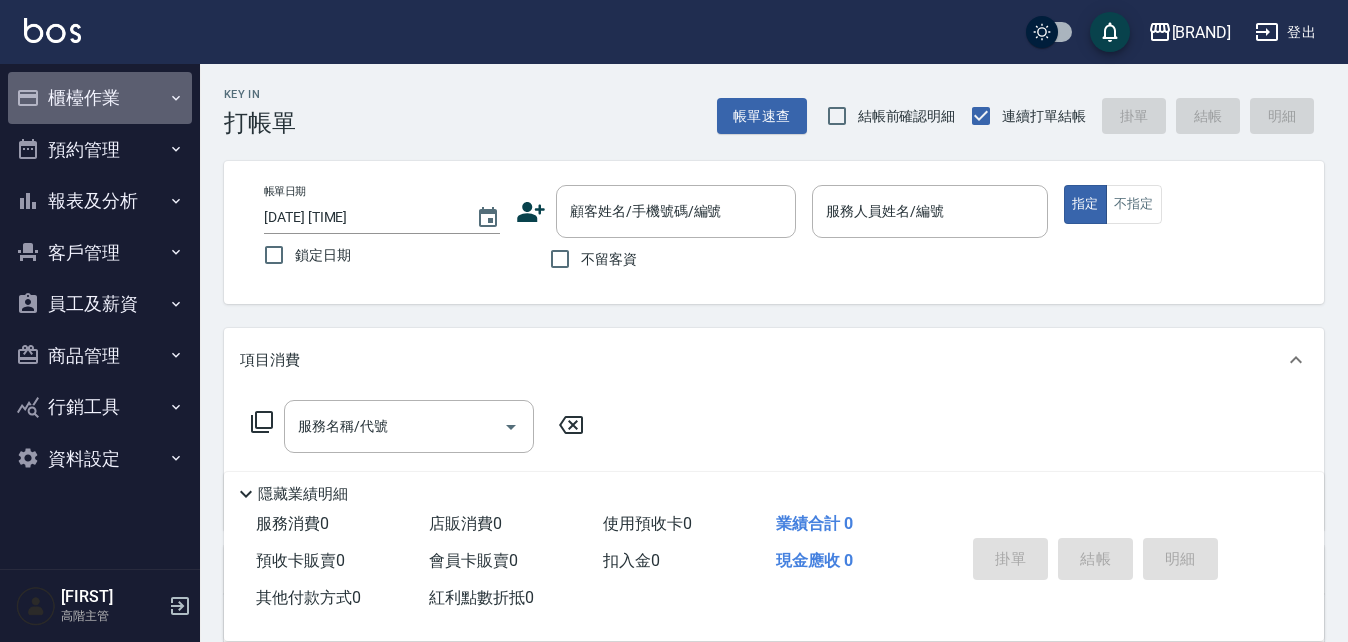 click on "櫃檯作業" at bounding box center [100, 98] 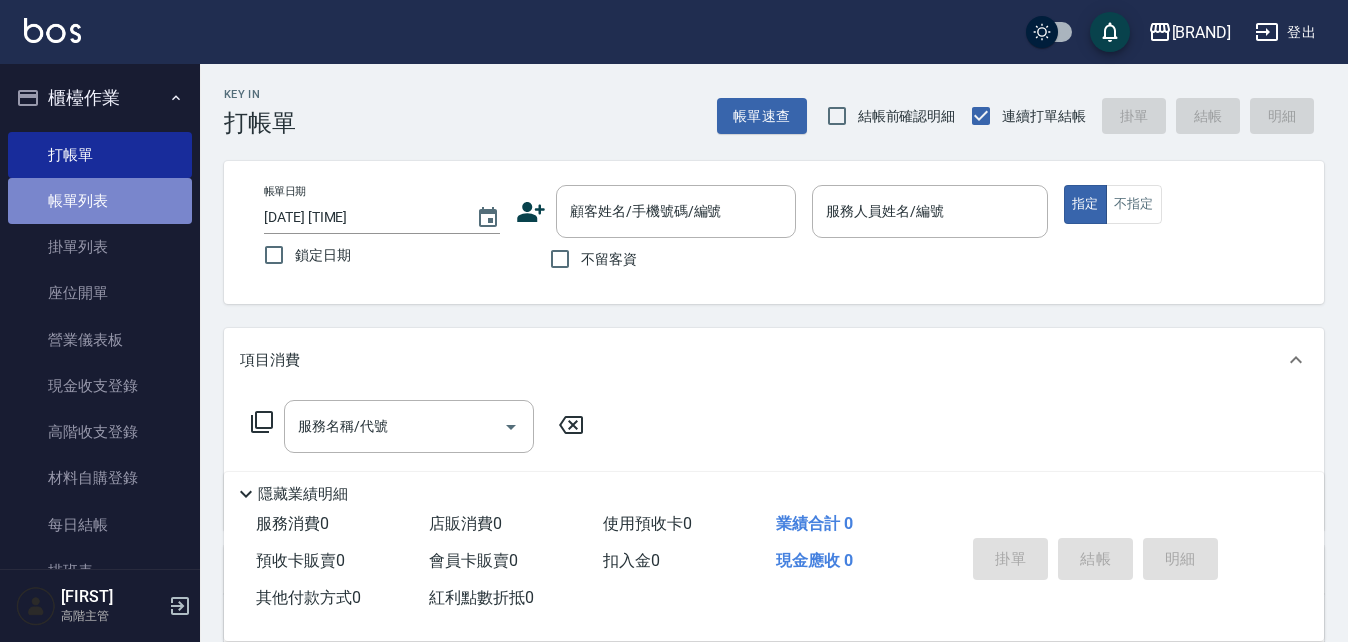 click on "帳單列表" at bounding box center [100, 201] 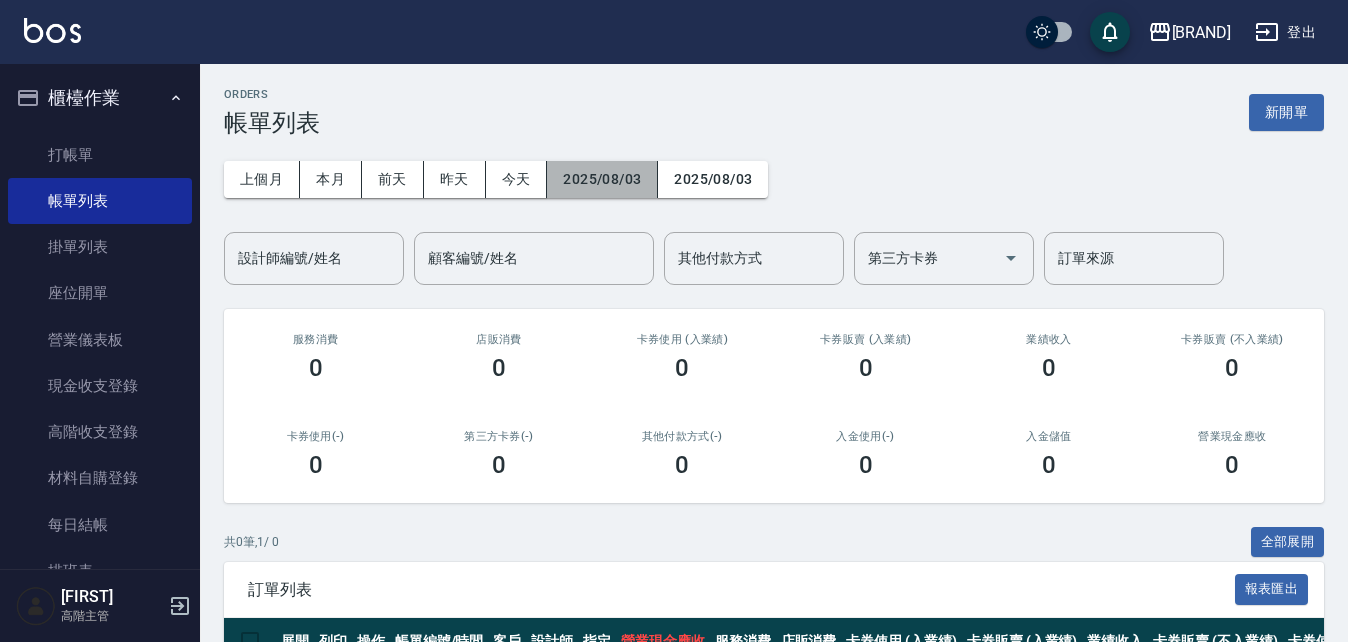 click on "2025/08/03" at bounding box center (602, 179) 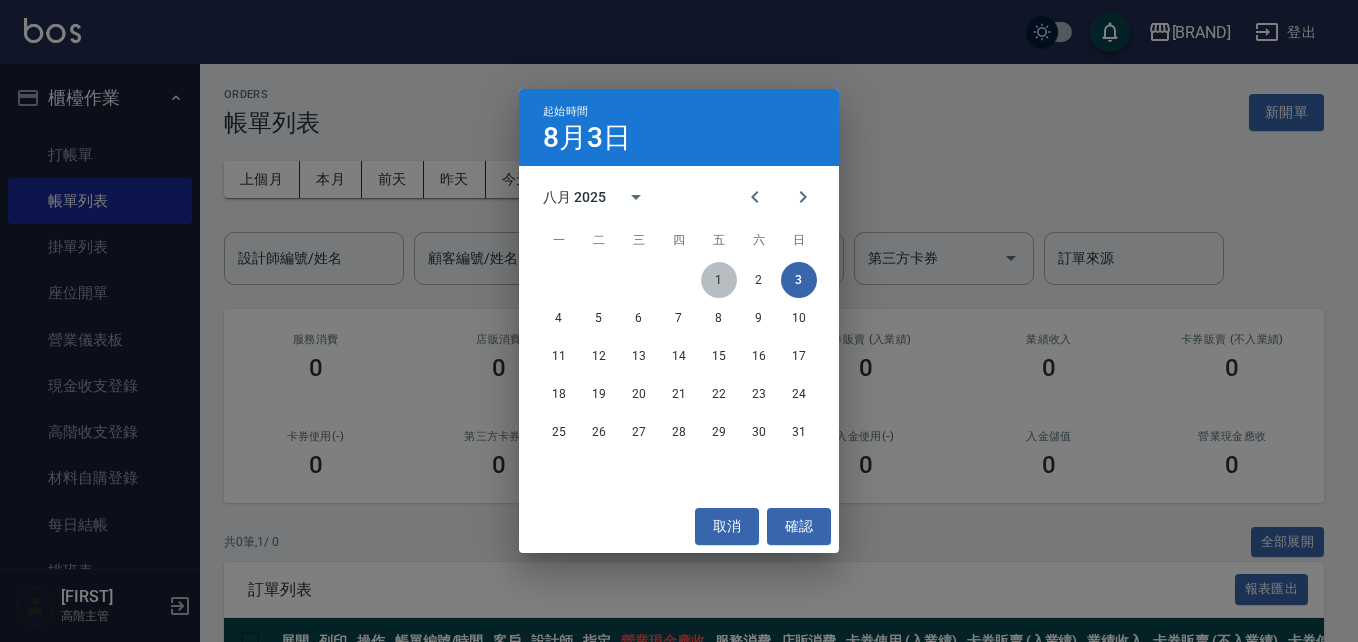 click on "1" at bounding box center [719, 280] 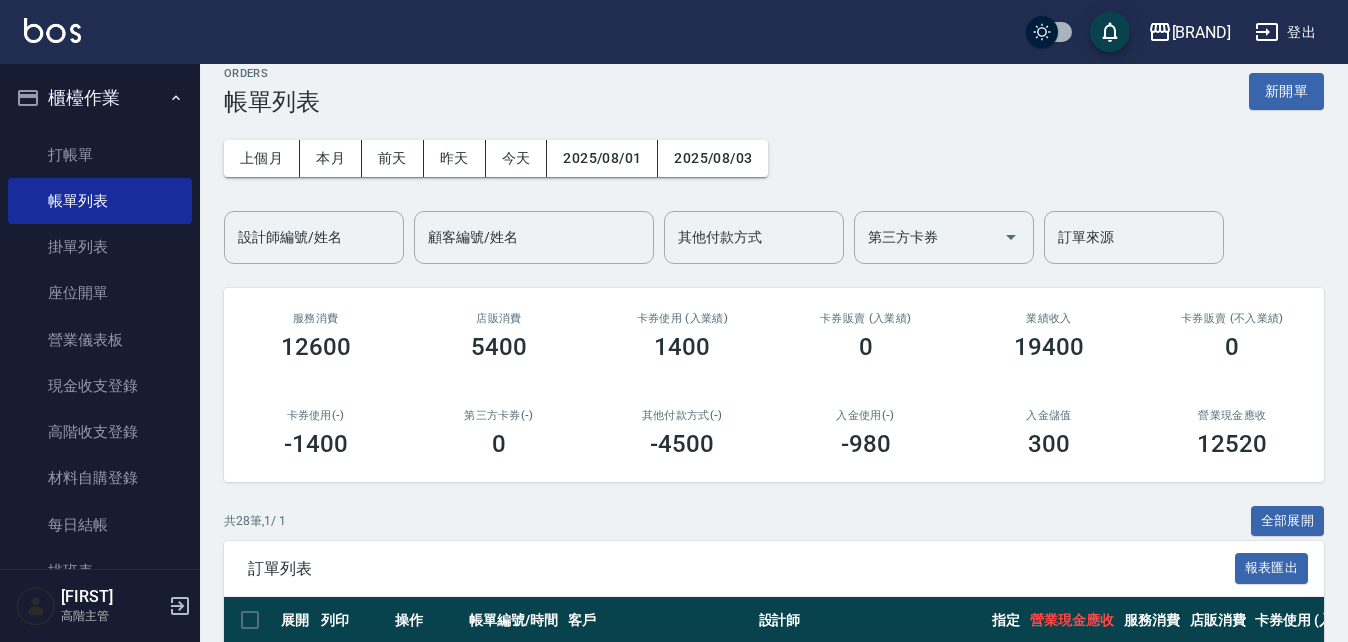 scroll, scrollTop: 0, scrollLeft: 0, axis: both 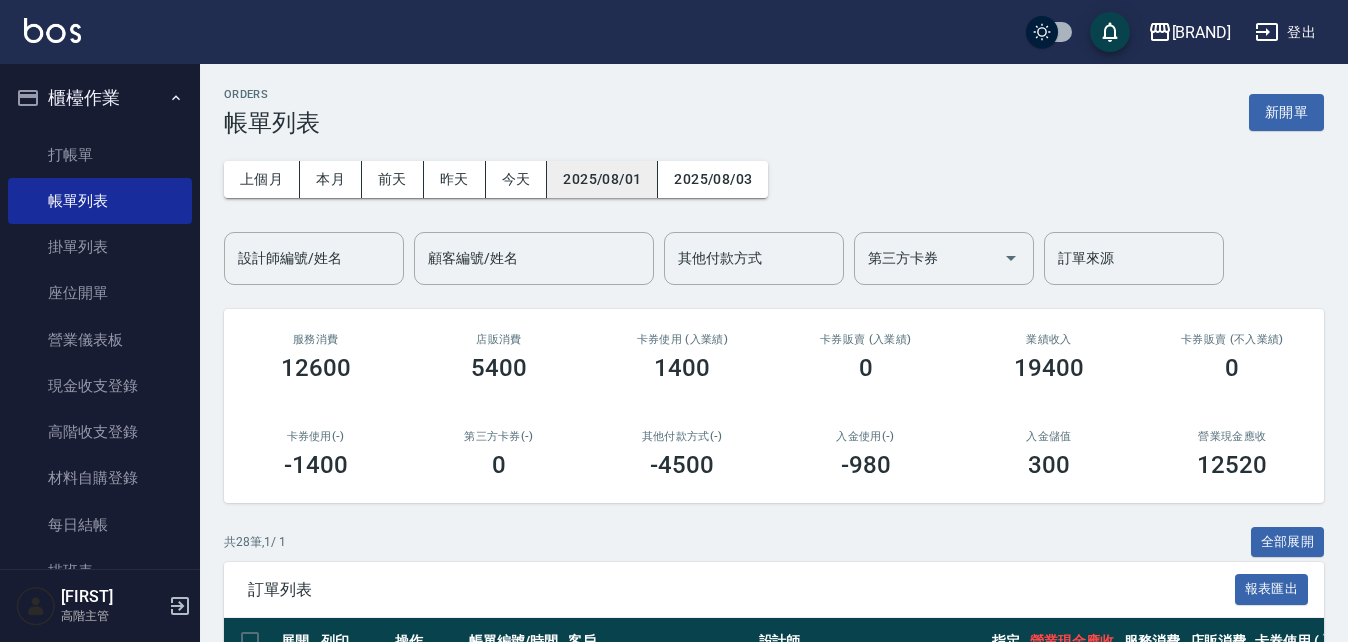 click on "2025/08/01" at bounding box center (602, 179) 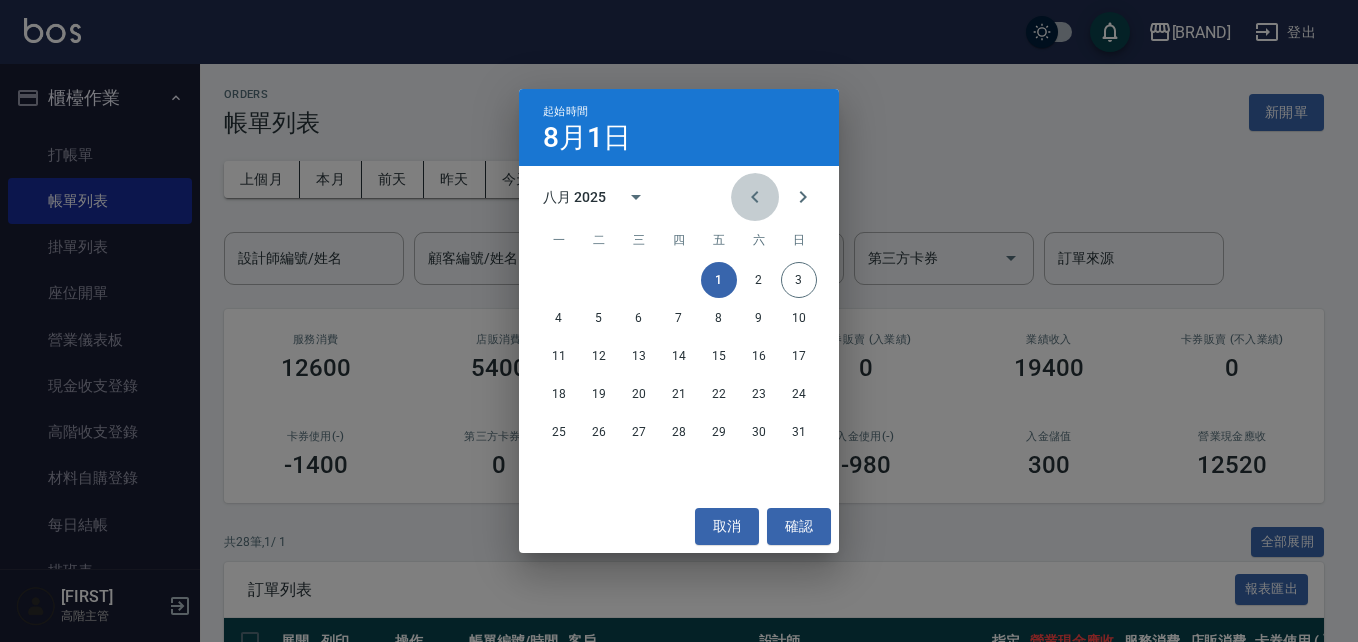 click 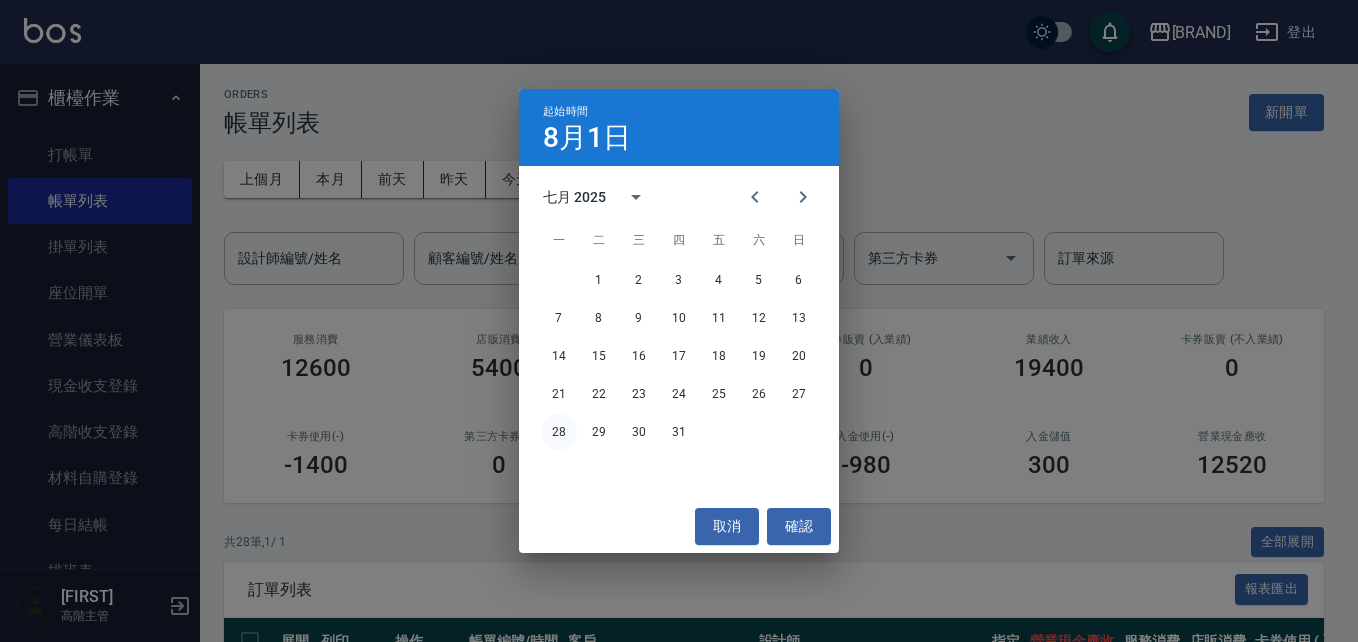 click on "28" at bounding box center [559, 432] 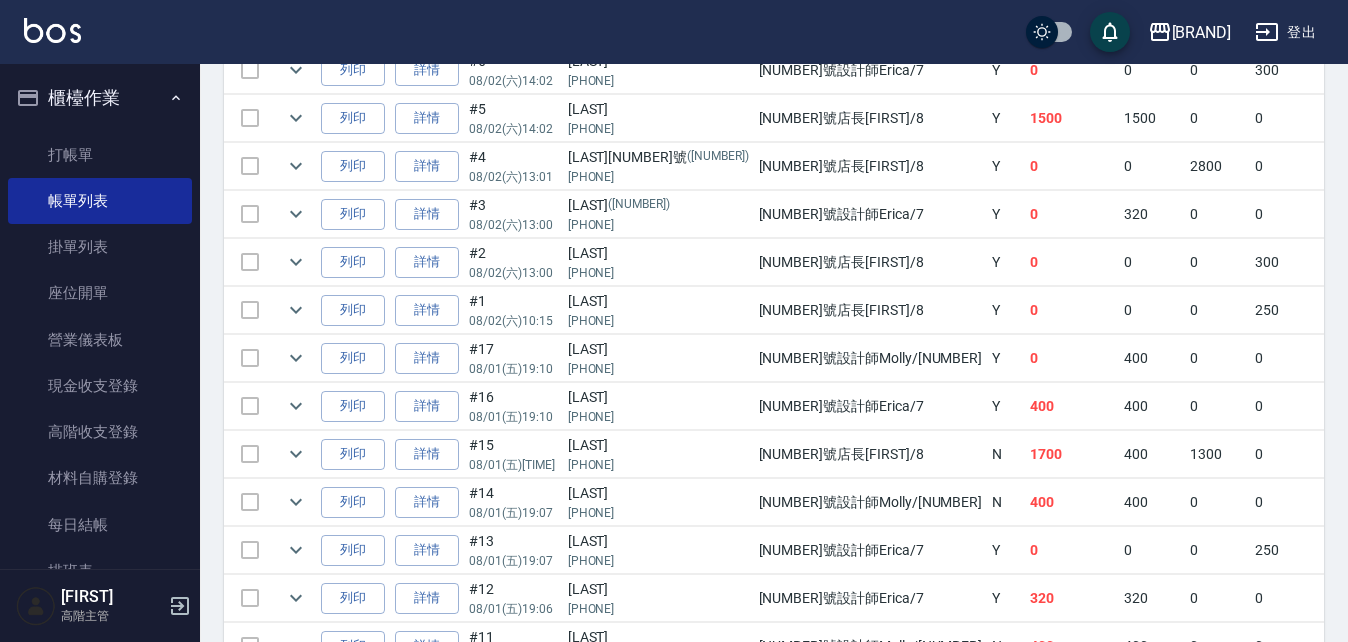 scroll, scrollTop: 476, scrollLeft: 0, axis: vertical 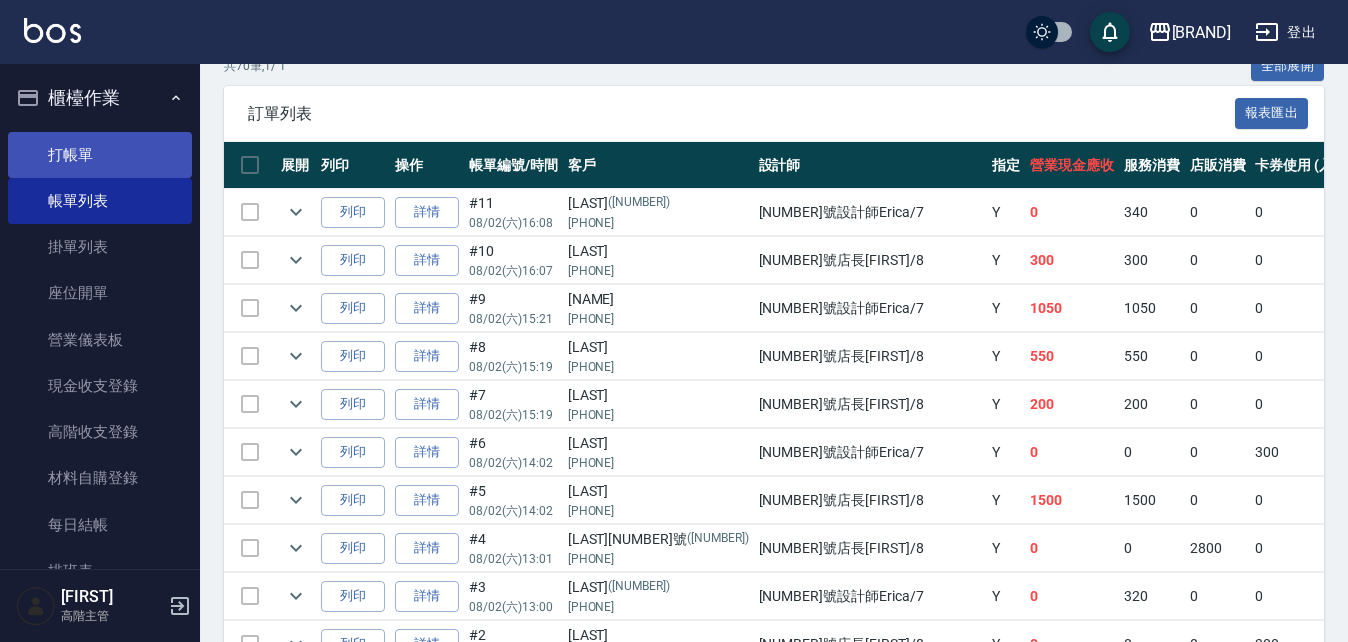 click on "打帳單" at bounding box center [100, 155] 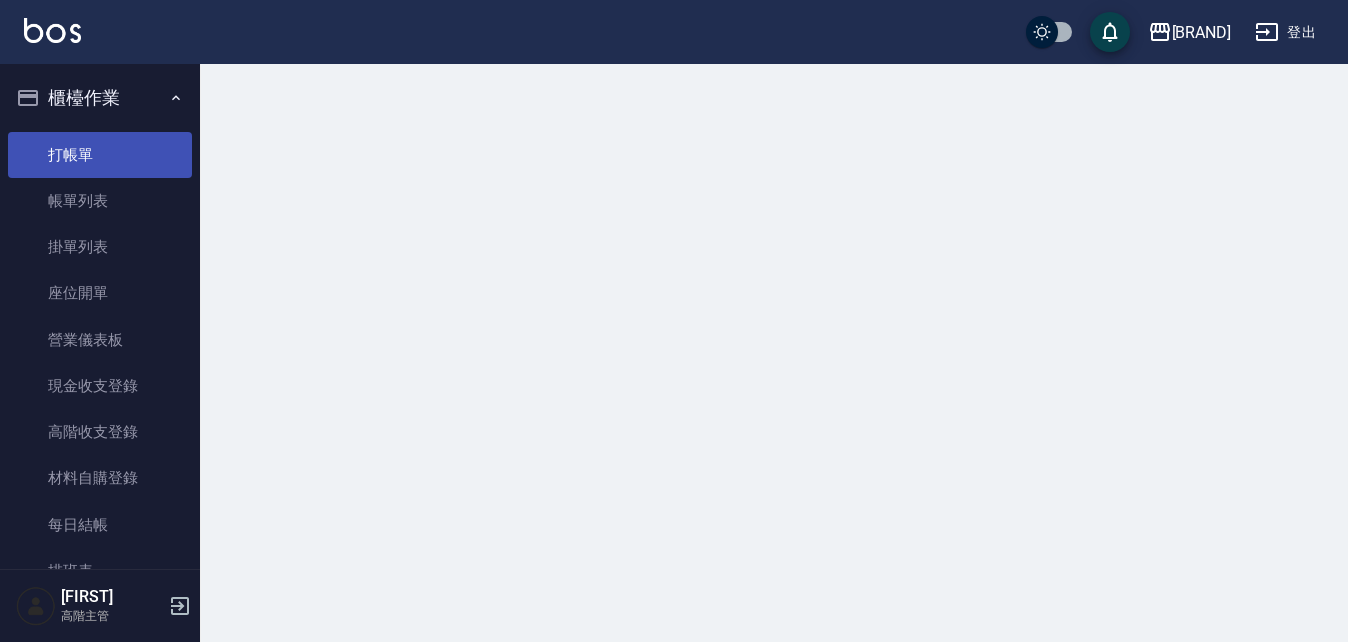 scroll, scrollTop: 0, scrollLeft: 0, axis: both 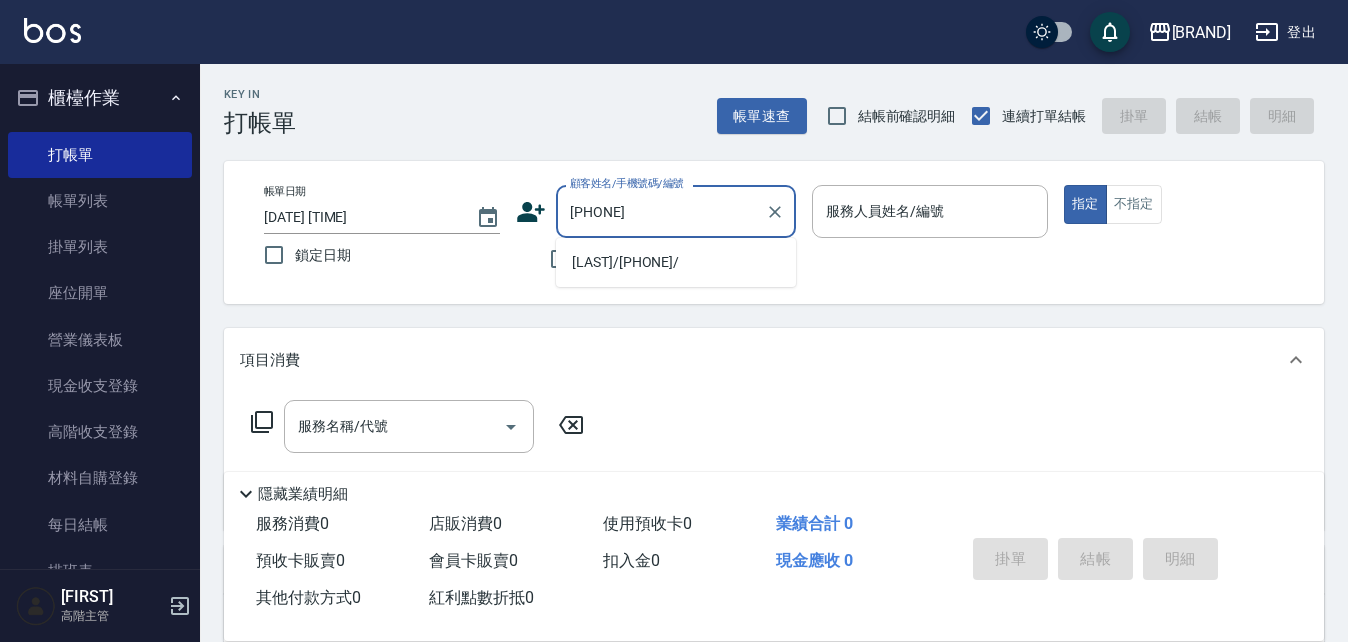 click on "[LAST]/[PHONE]/" at bounding box center [676, 262] 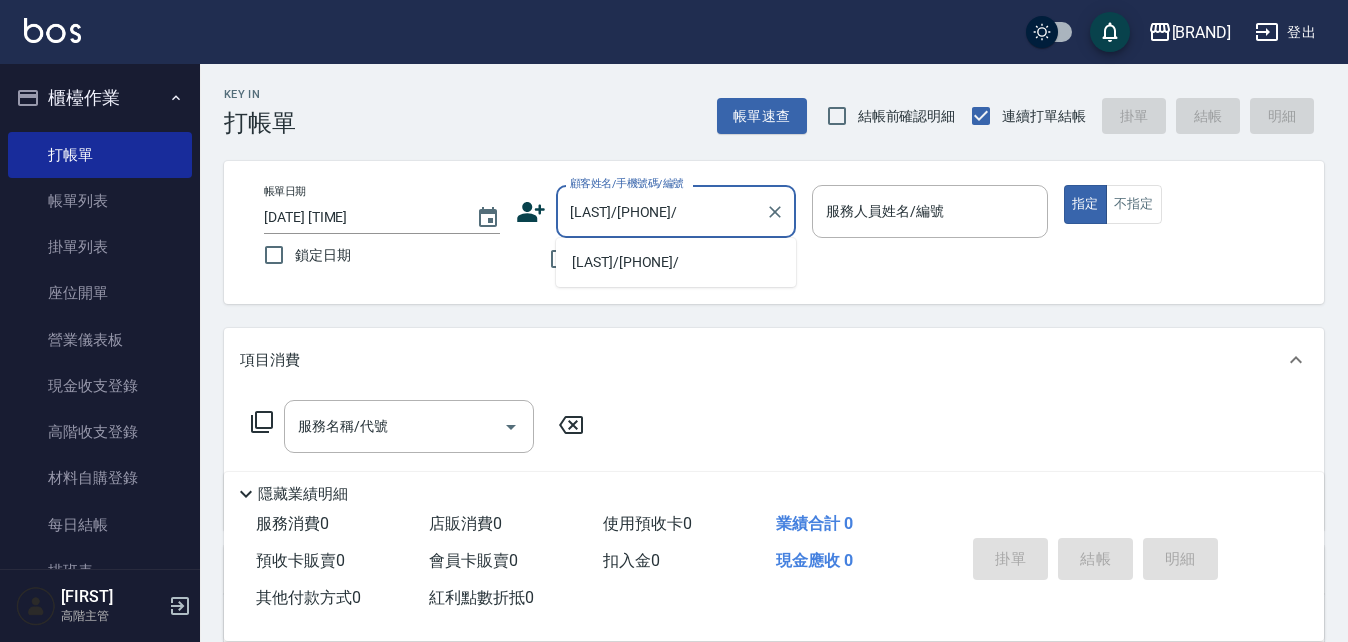 type on "[PHONE]店長Livia-8" 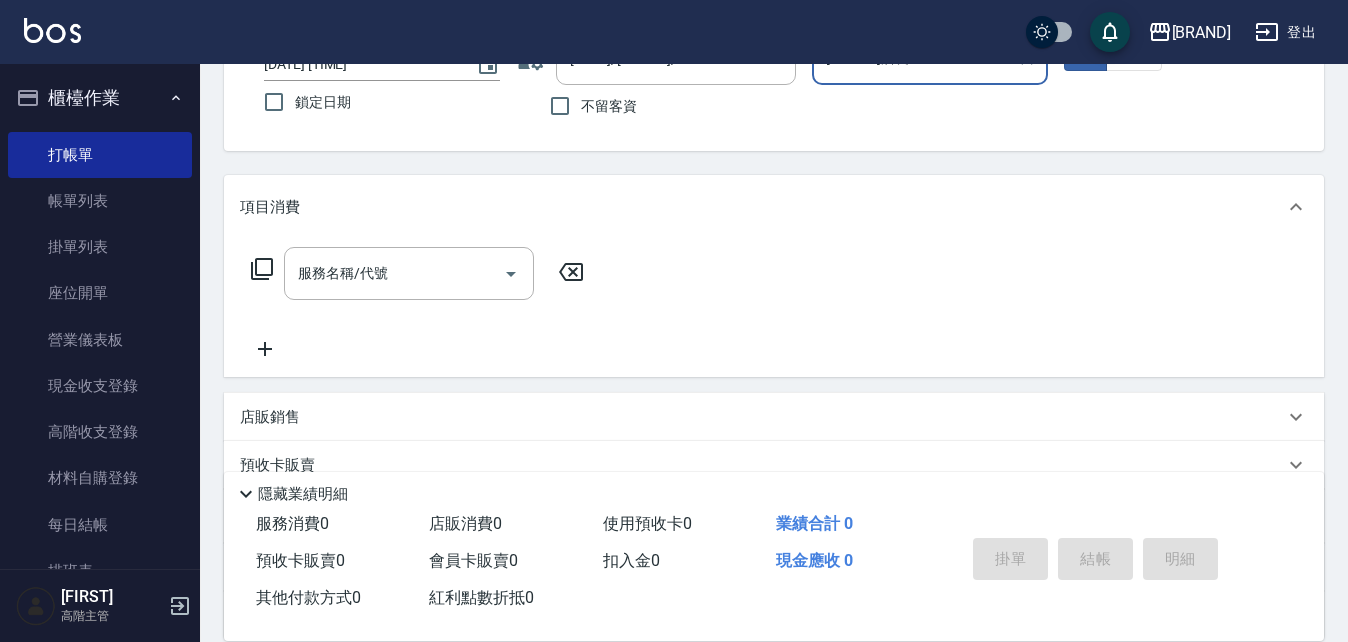 scroll, scrollTop: 300, scrollLeft: 0, axis: vertical 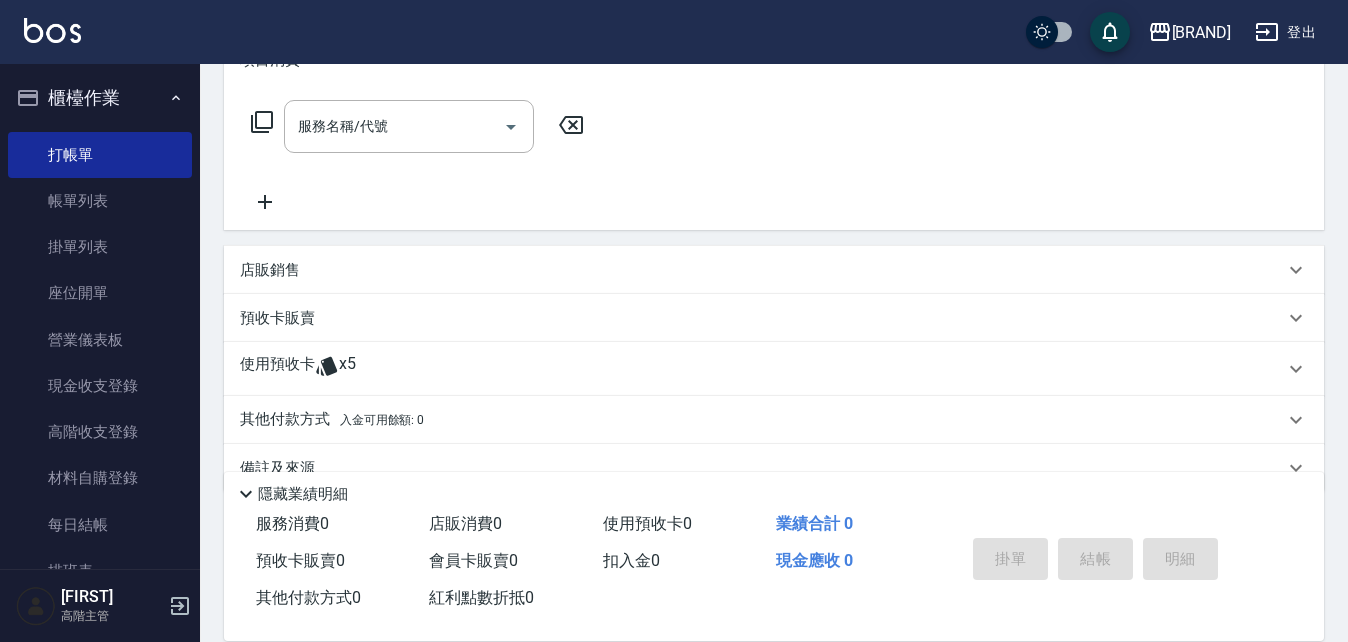 click on "使用預收卡" at bounding box center (277, 369) 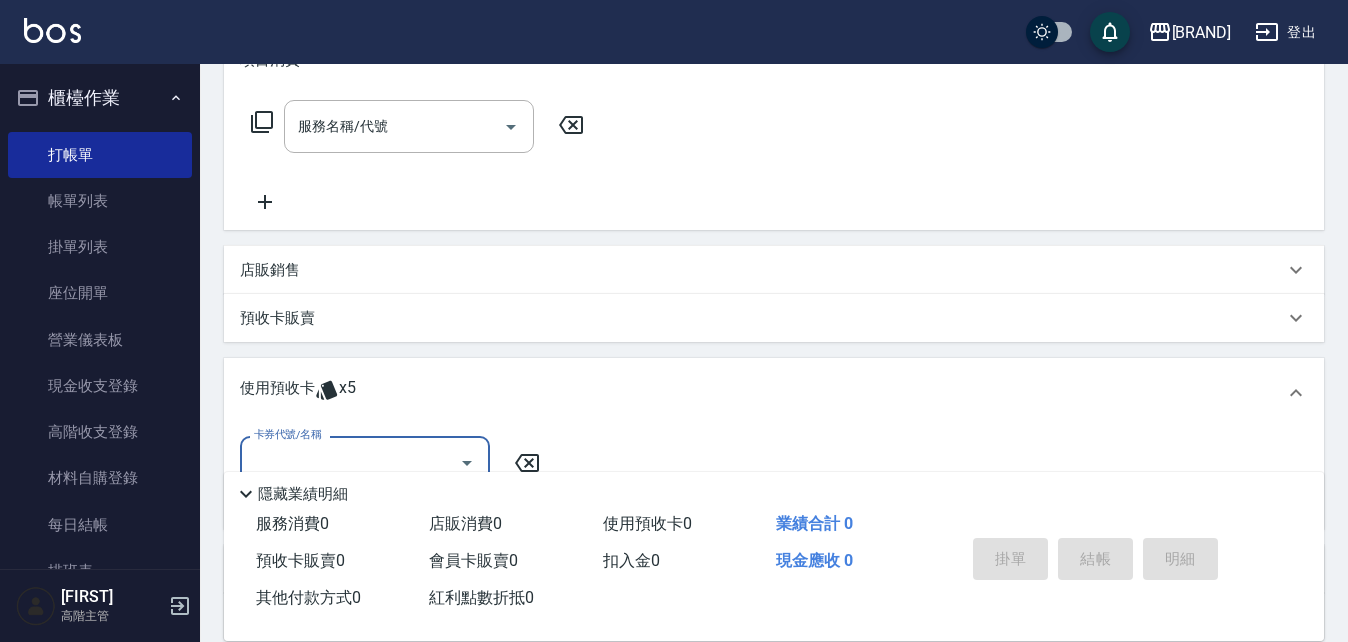 scroll, scrollTop: 0, scrollLeft: 0, axis: both 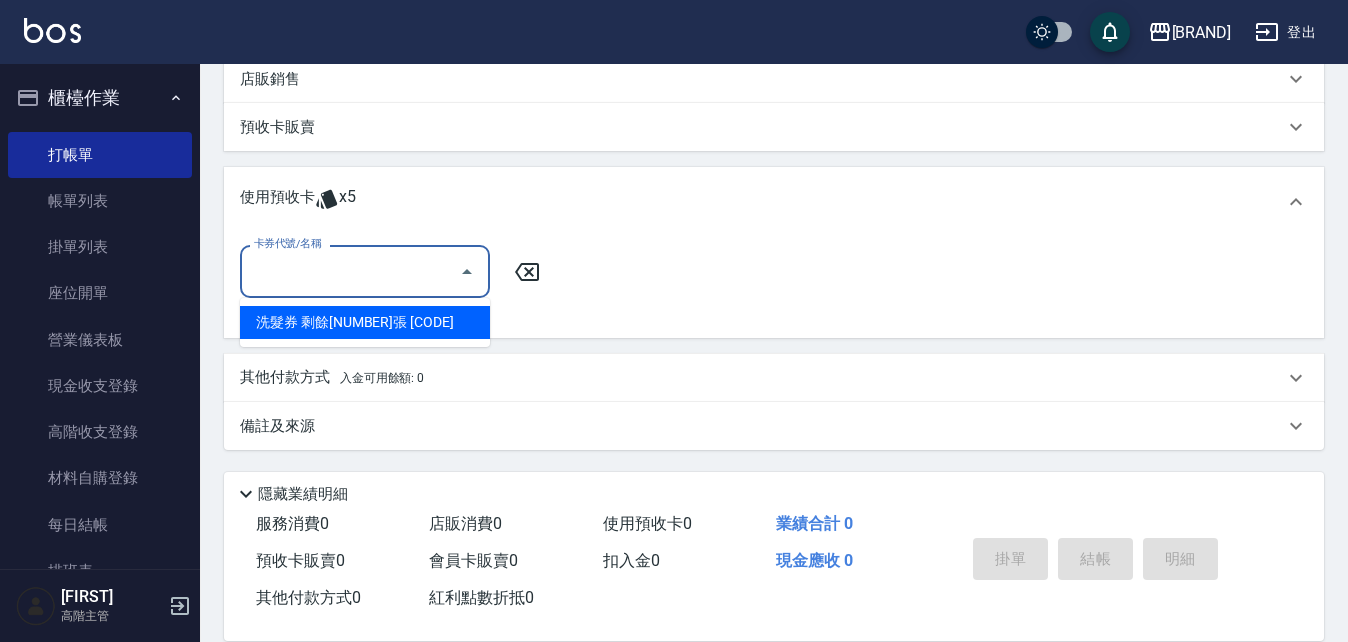 click on "卡券代號/名稱" at bounding box center [350, 271] 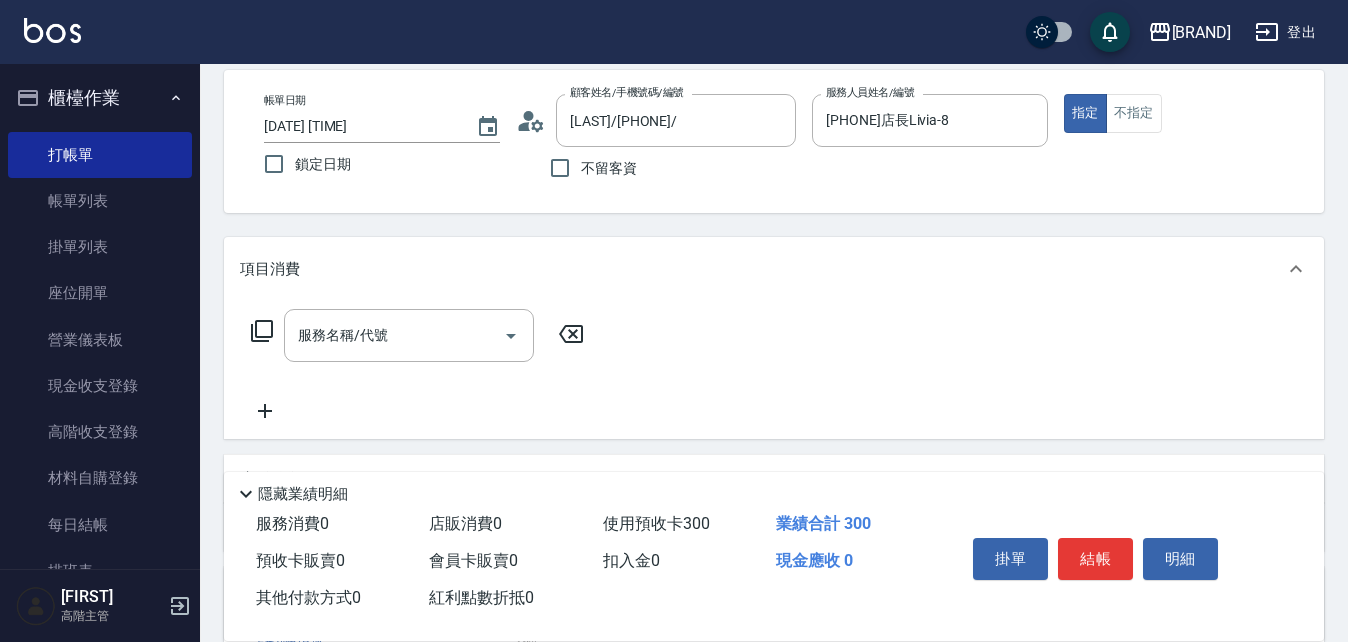 scroll, scrollTop: 0, scrollLeft: 0, axis: both 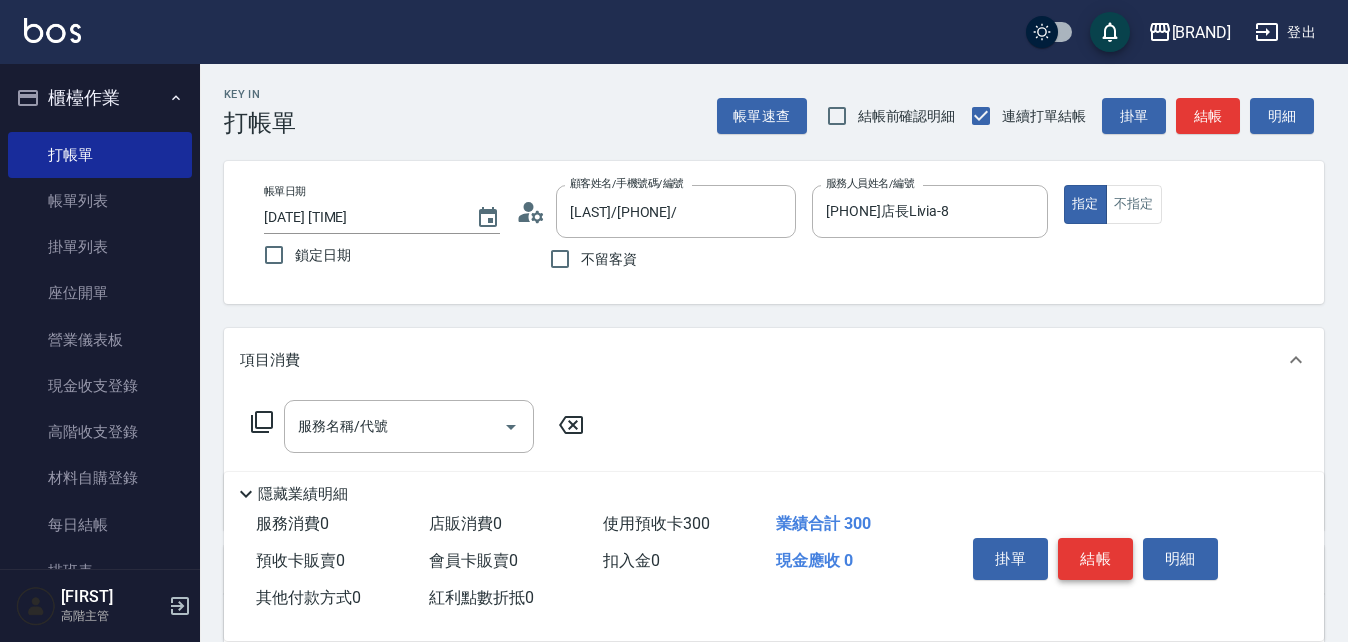 click on "結帳" at bounding box center (1095, 559) 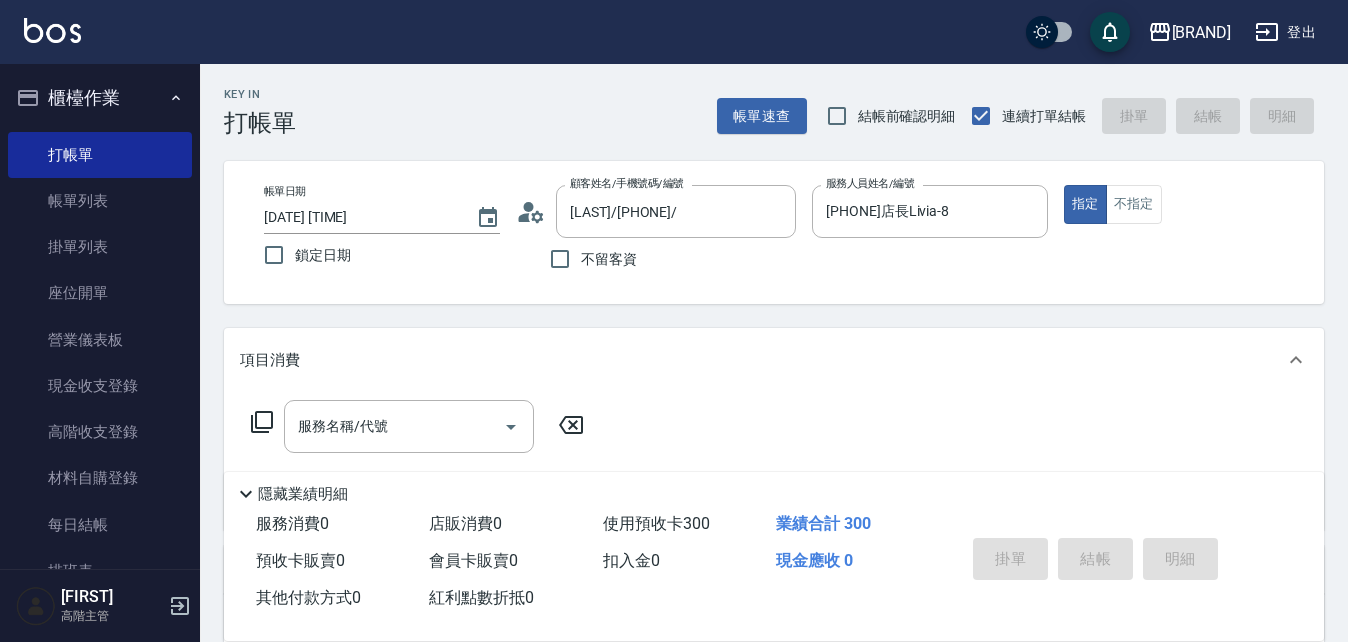 type on "[DATE] [TIME]" 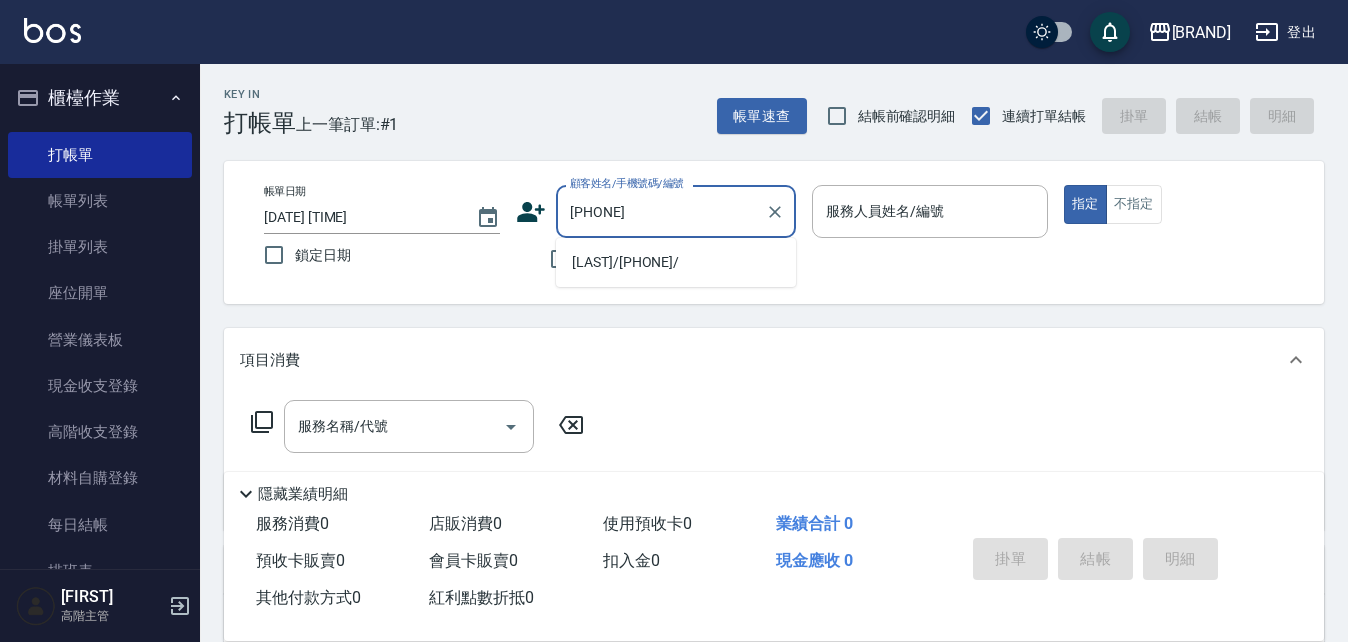 click on "[LAST]/[PHONE]/" at bounding box center (676, 262) 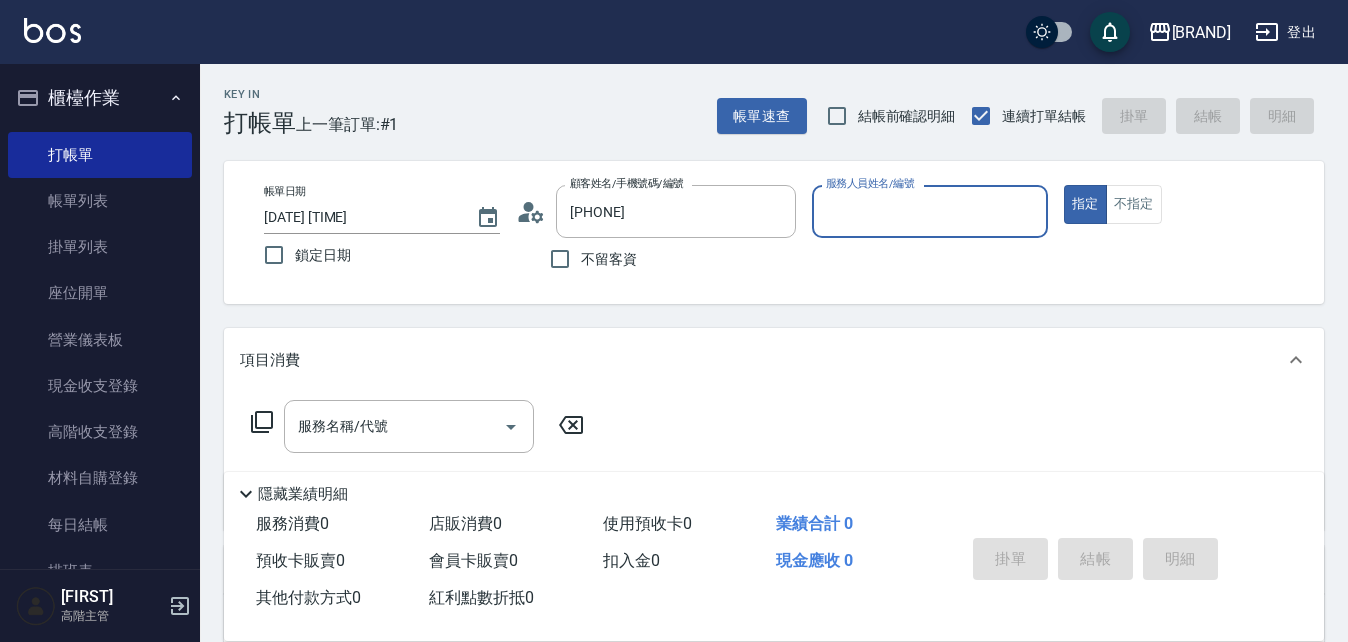 type on "[LAST]/[PHONE]/" 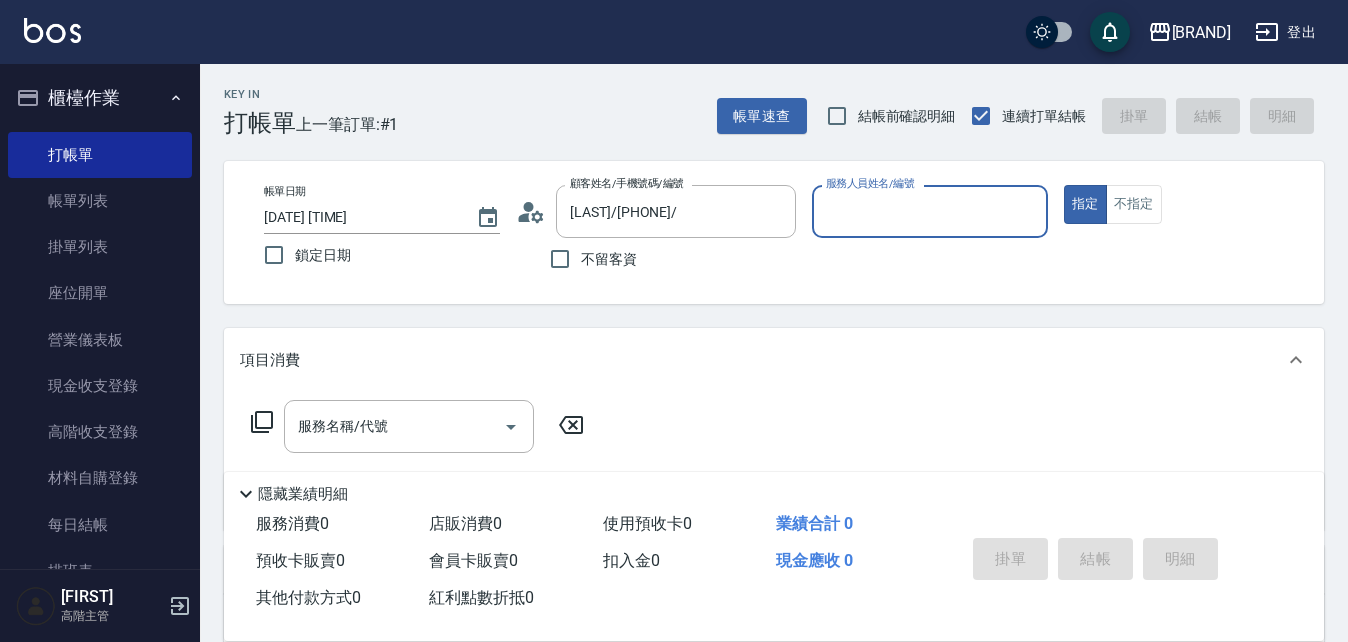 type on "[PHONE]店長Livia-8" 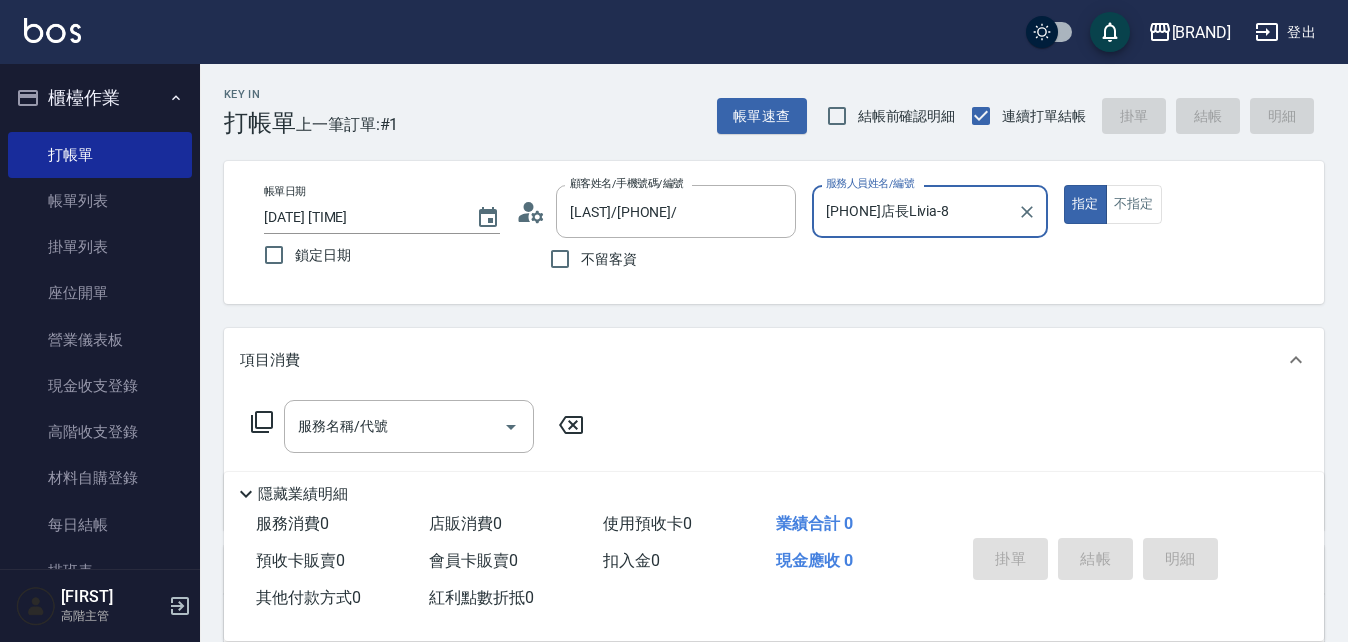scroll, scrollTop: 300, scrollLeft: 0, axis: vertical 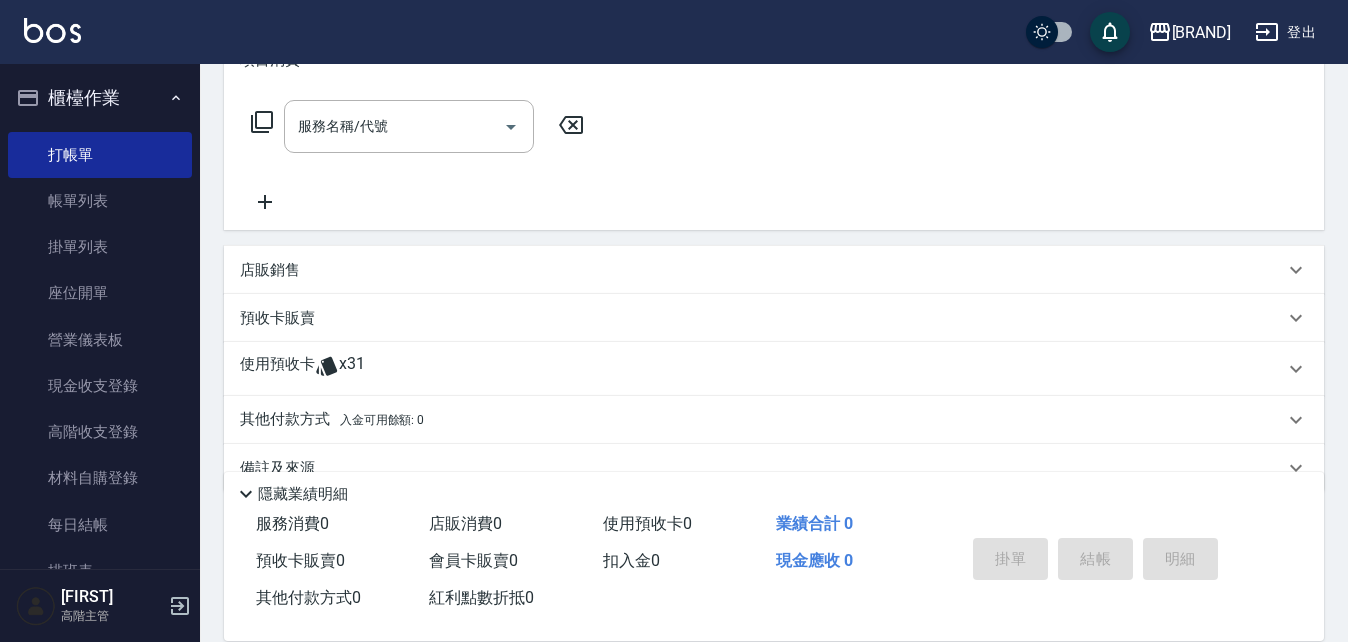 click on "使用預收卡" at bounding box center (277, 369) 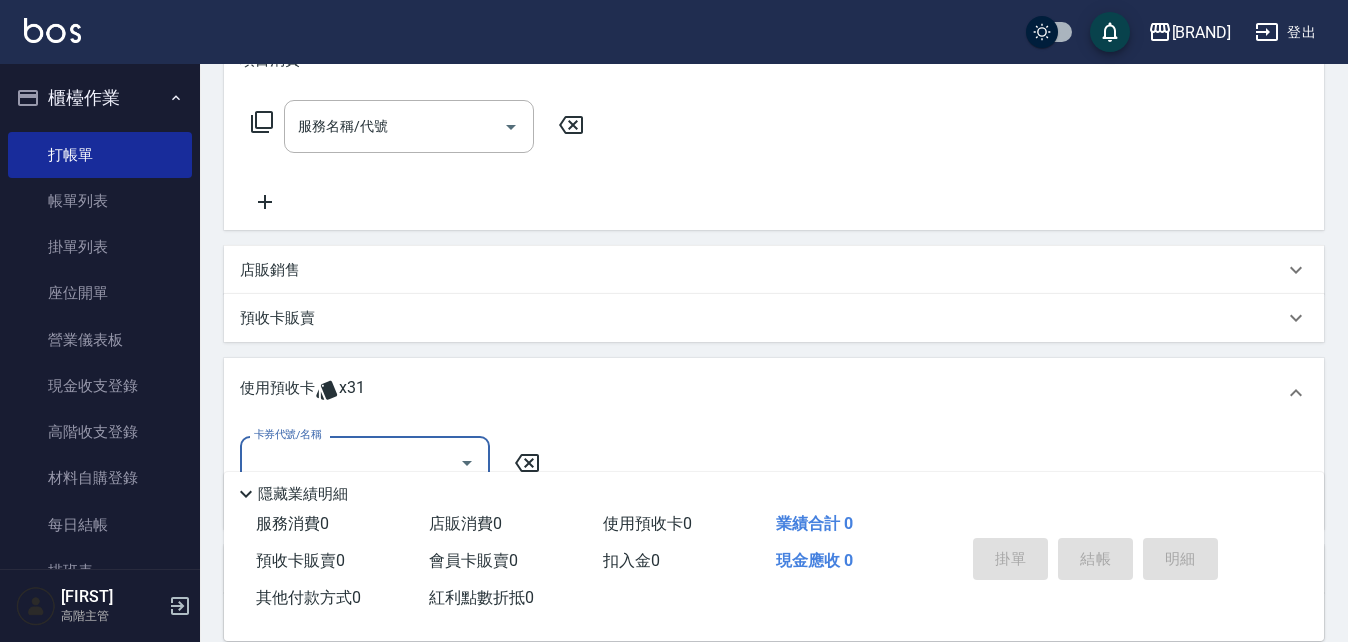 scroll, scrollTop: 0, scrollLeft: 0, axis: both 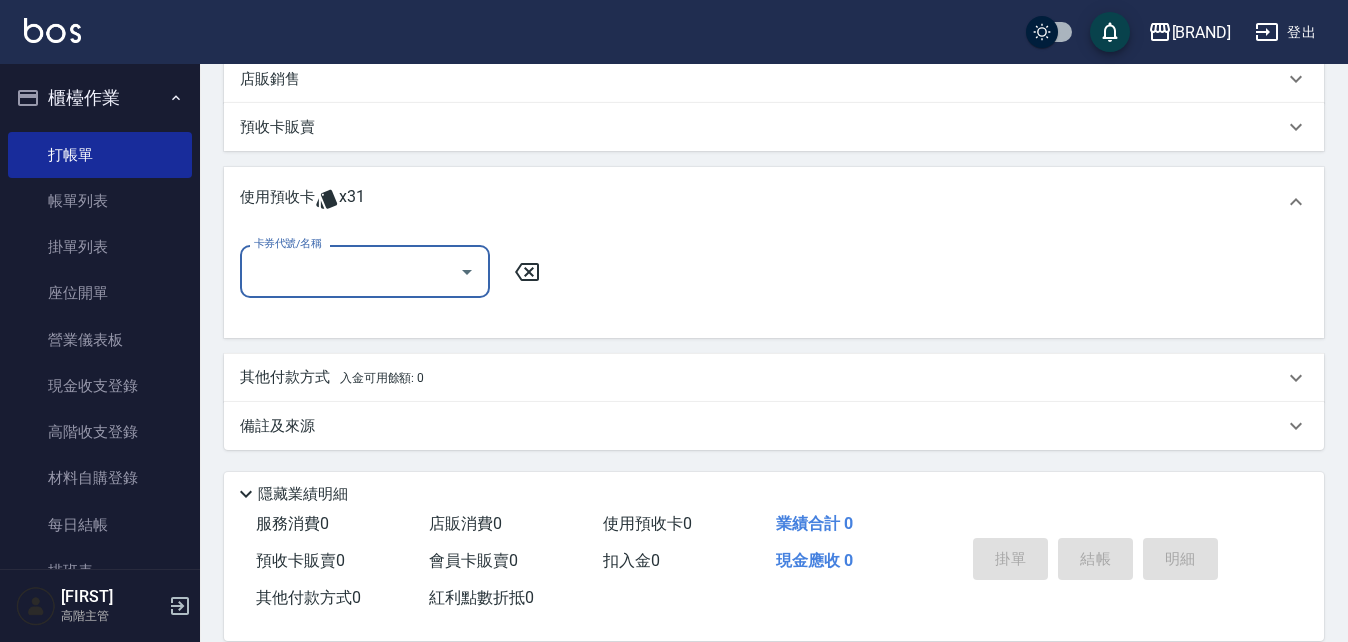 click on "卡券代號/名稱" at bounding box center [350, 271] 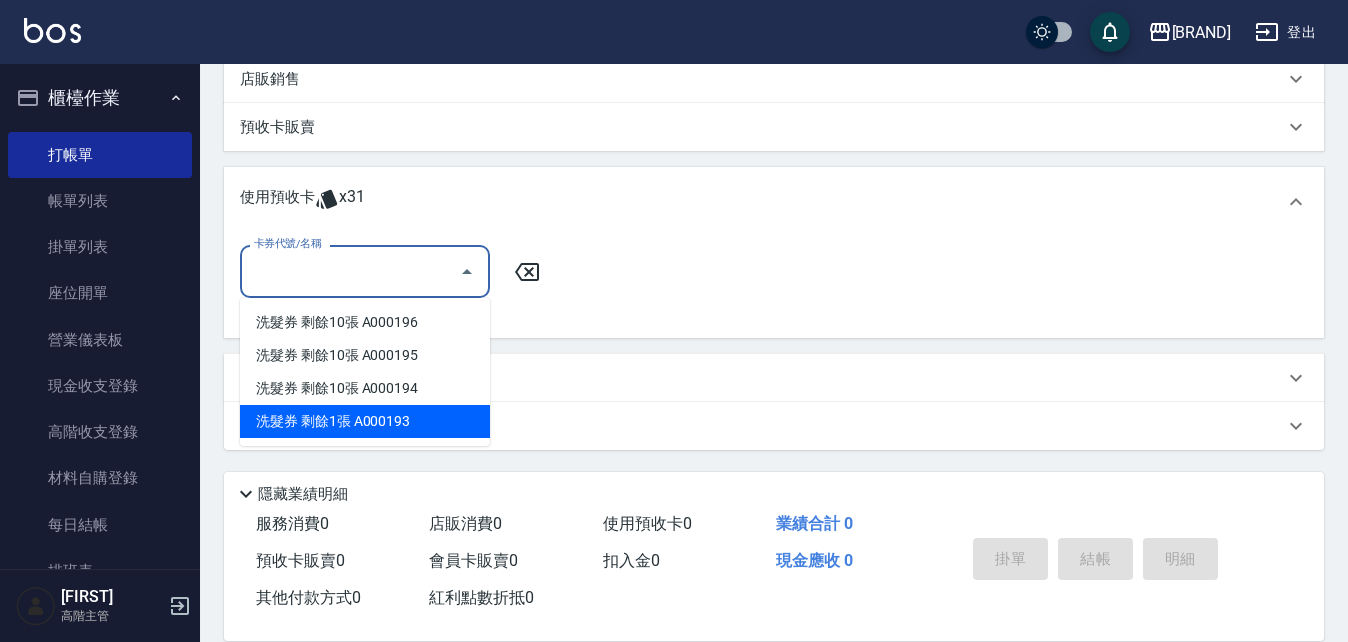 click on "洗髮券 剩餘1張 A000193" at bounding box center (365, 421) 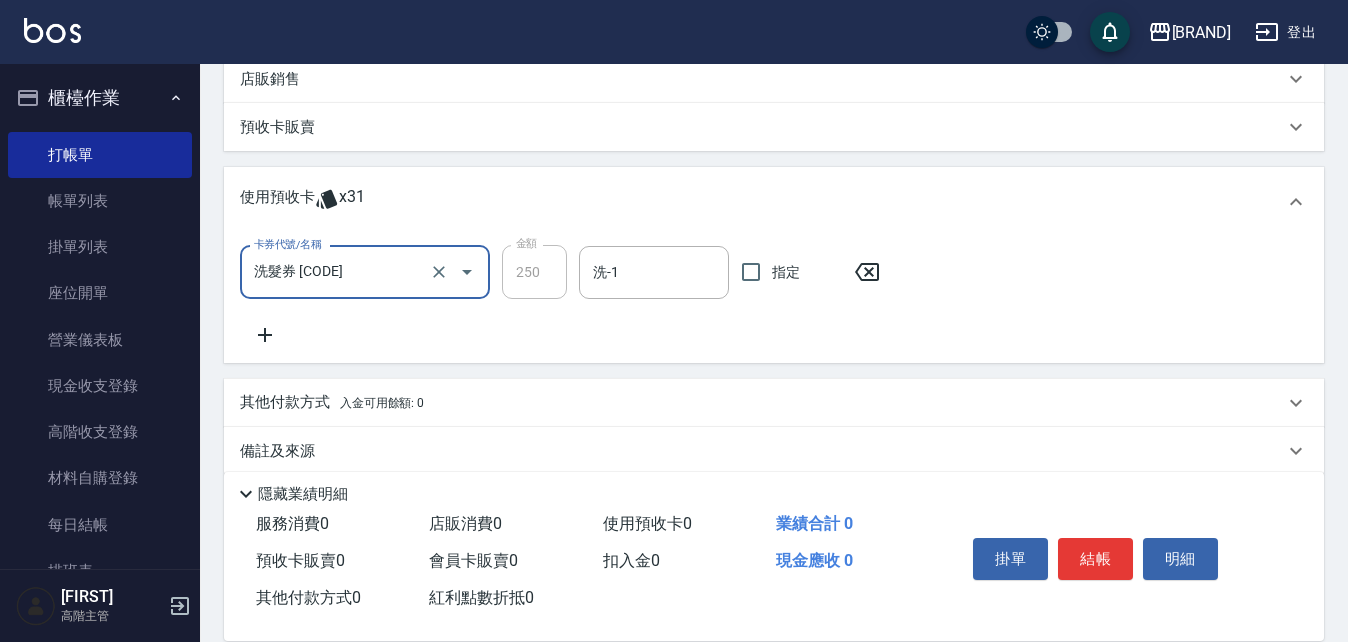 type on "洗髮券 [CODE]" 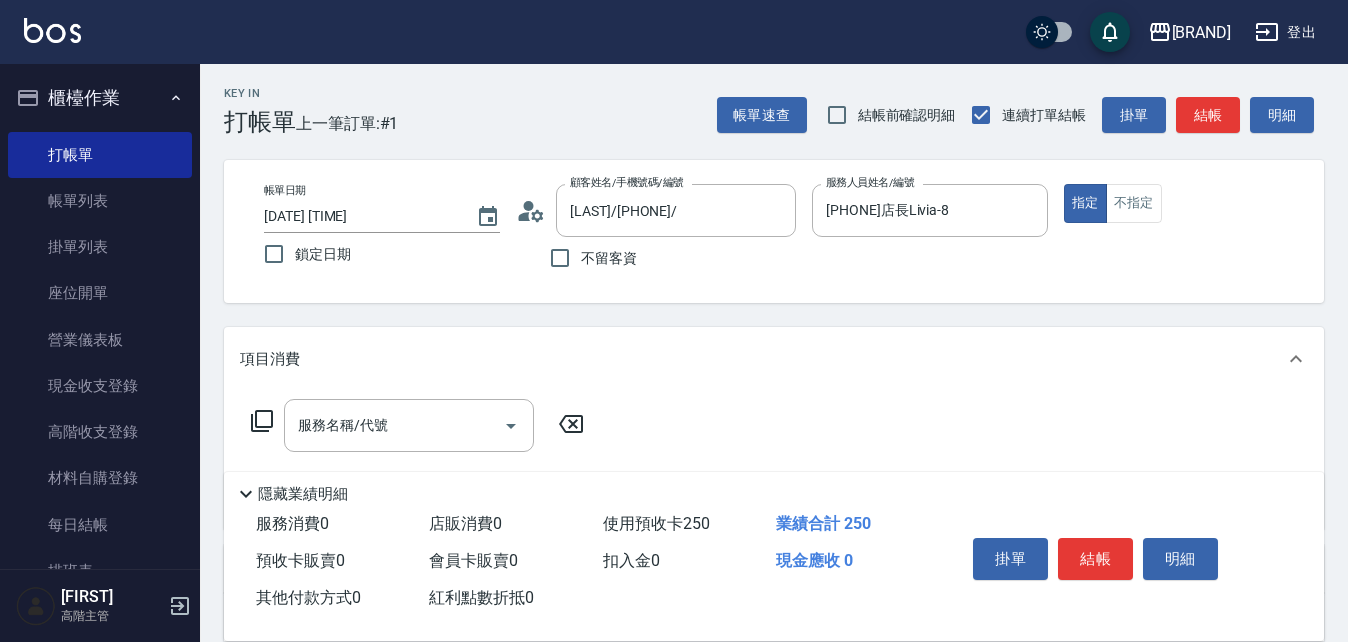 scroll, scrollTop: 0, scrollLeft: 0, axis: both 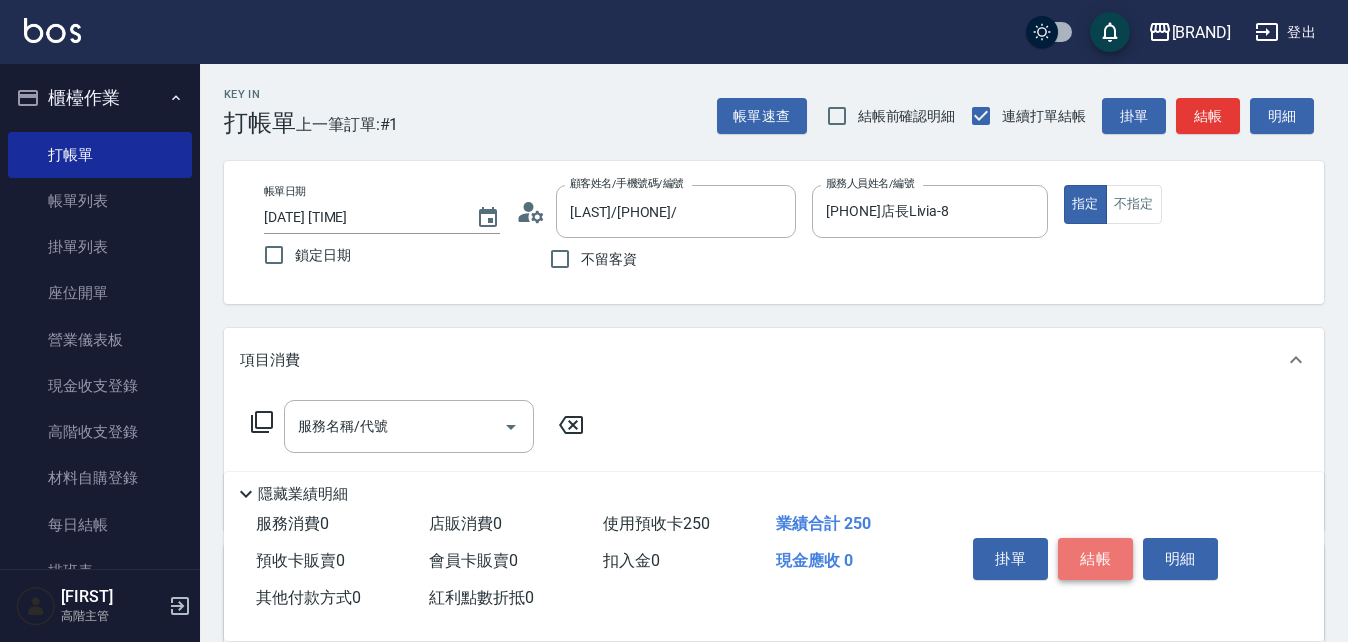 click on "結帳" at bounding box center (1095, 559) 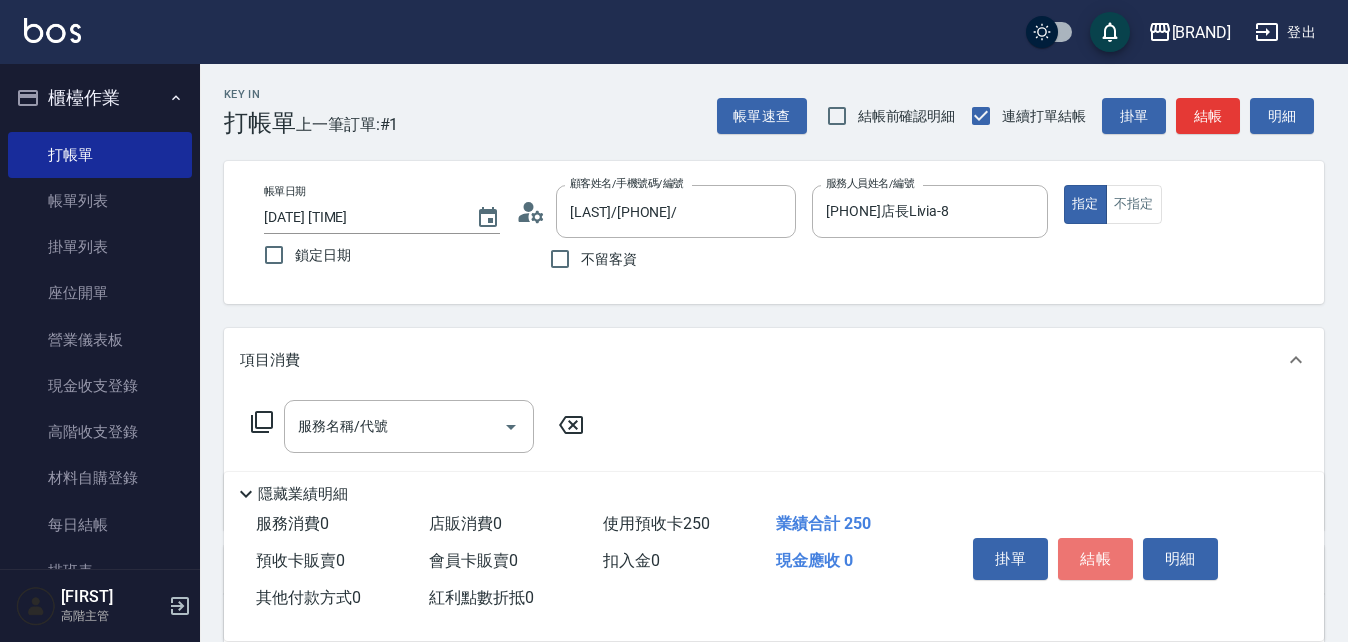type on "[DATE] [TIME]" 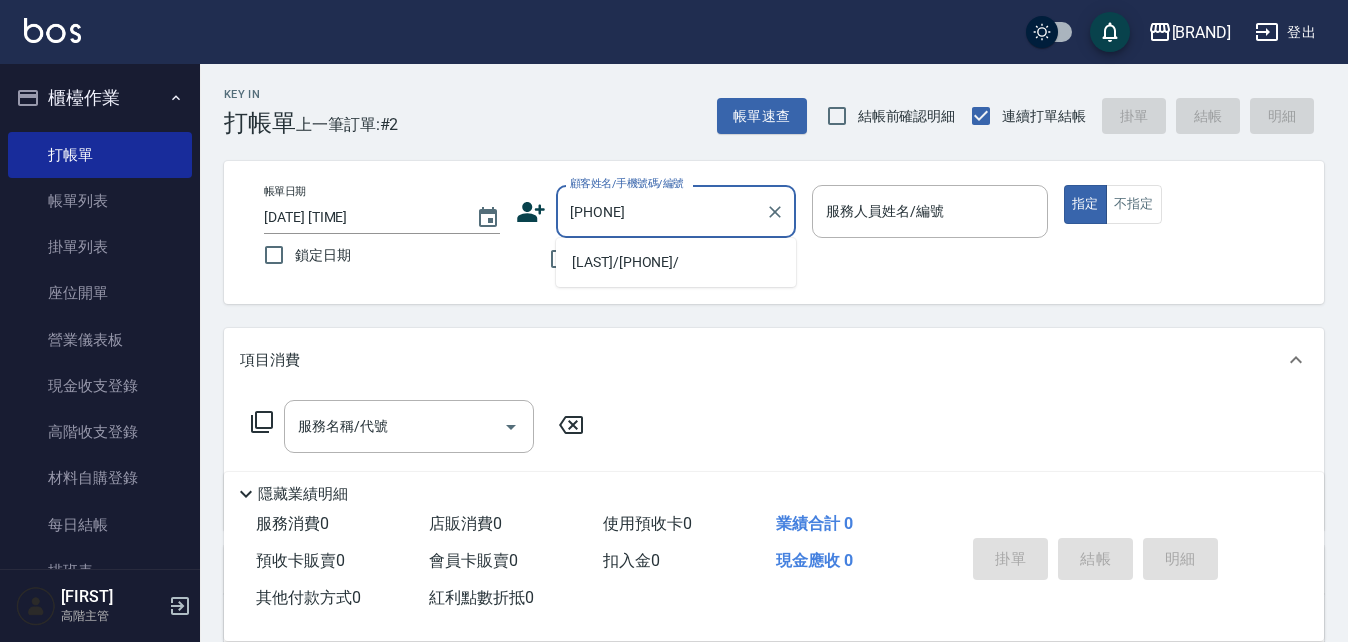 click on "[LAST]/[PHONE]/" at bounding box center [676, 262] 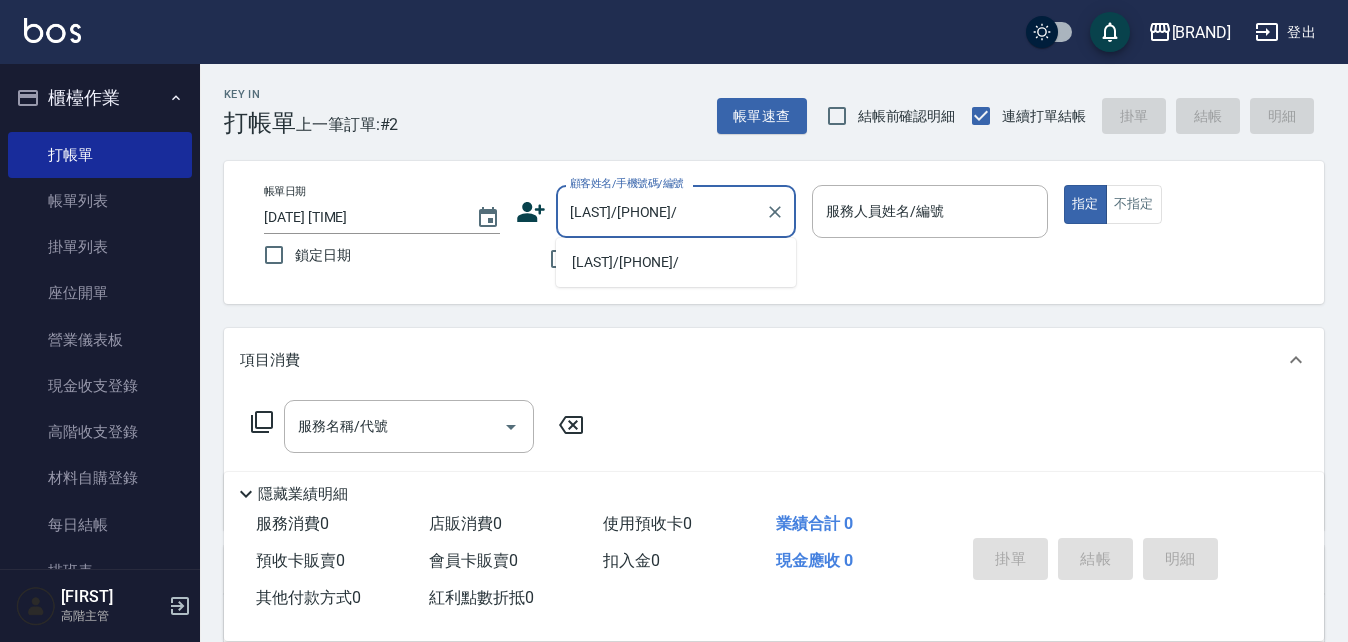 type on "[NUMBER]號設計師Erica-[NUMBER]" 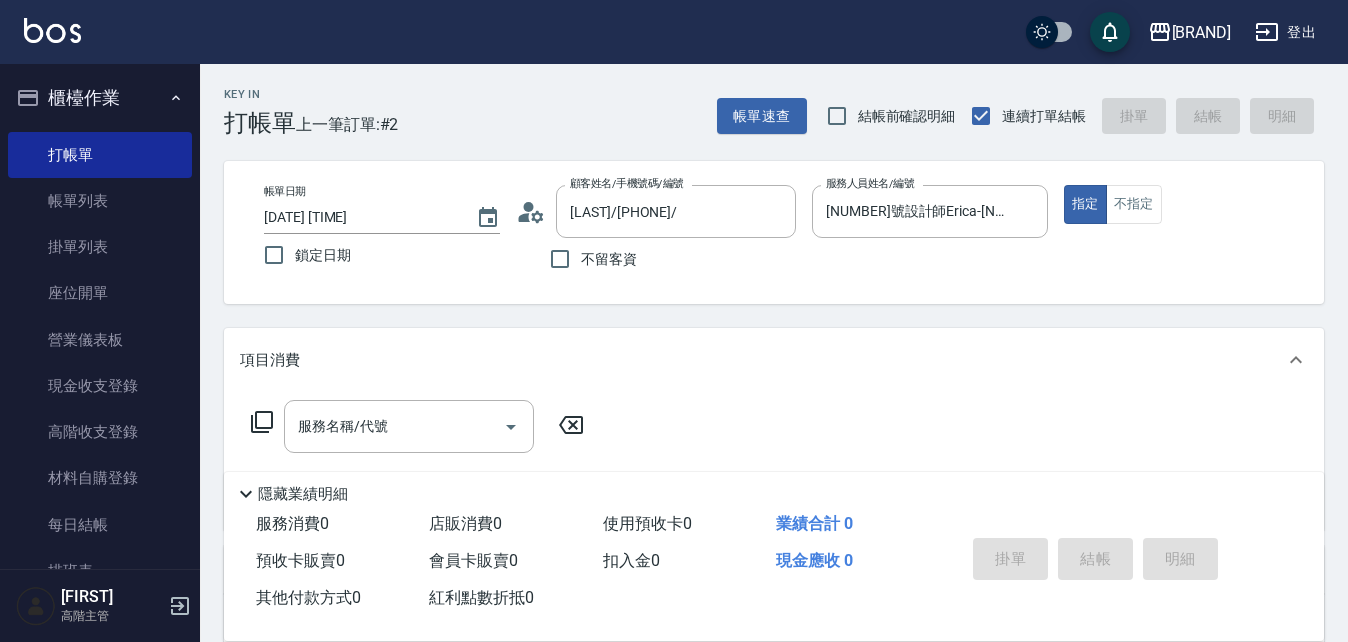 click 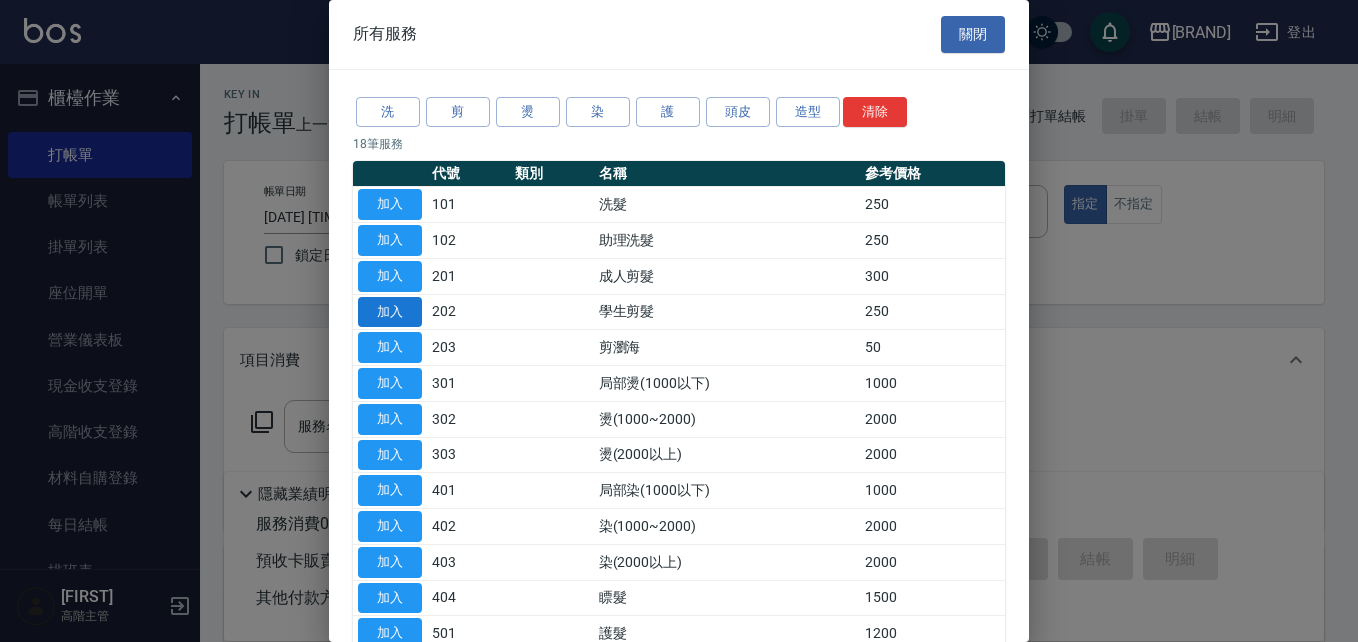 drag, startPoint x: 399, startPoint y: 271, endPoint x: 409, endPoint y: 301, distance: 31.622776 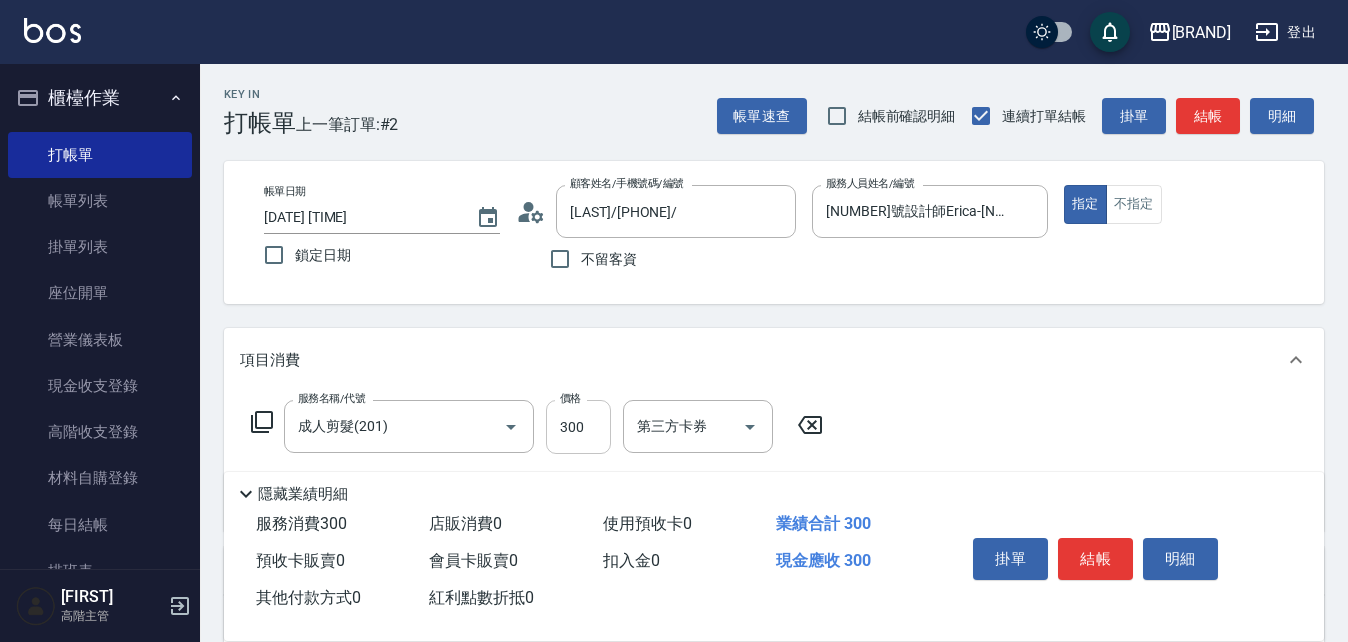 click on "300" at bounding box center [578, 427] 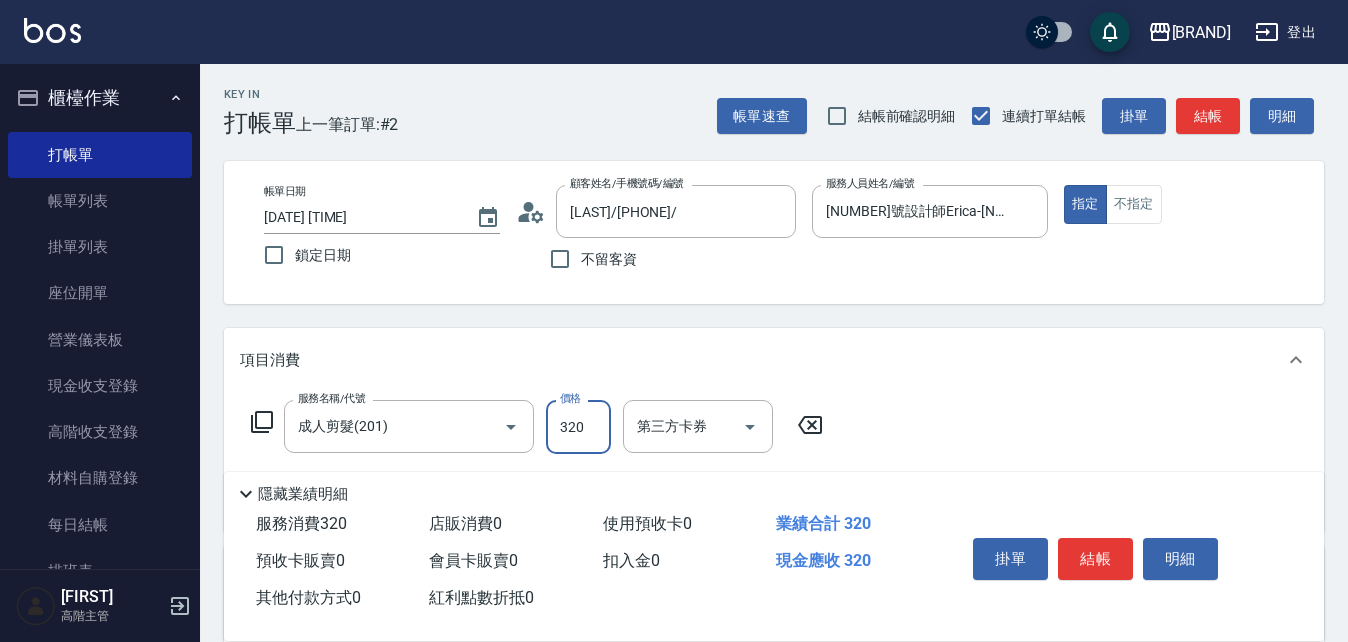 scroll, scrollTop: 100, scrollLeft: 0, axis: vertical 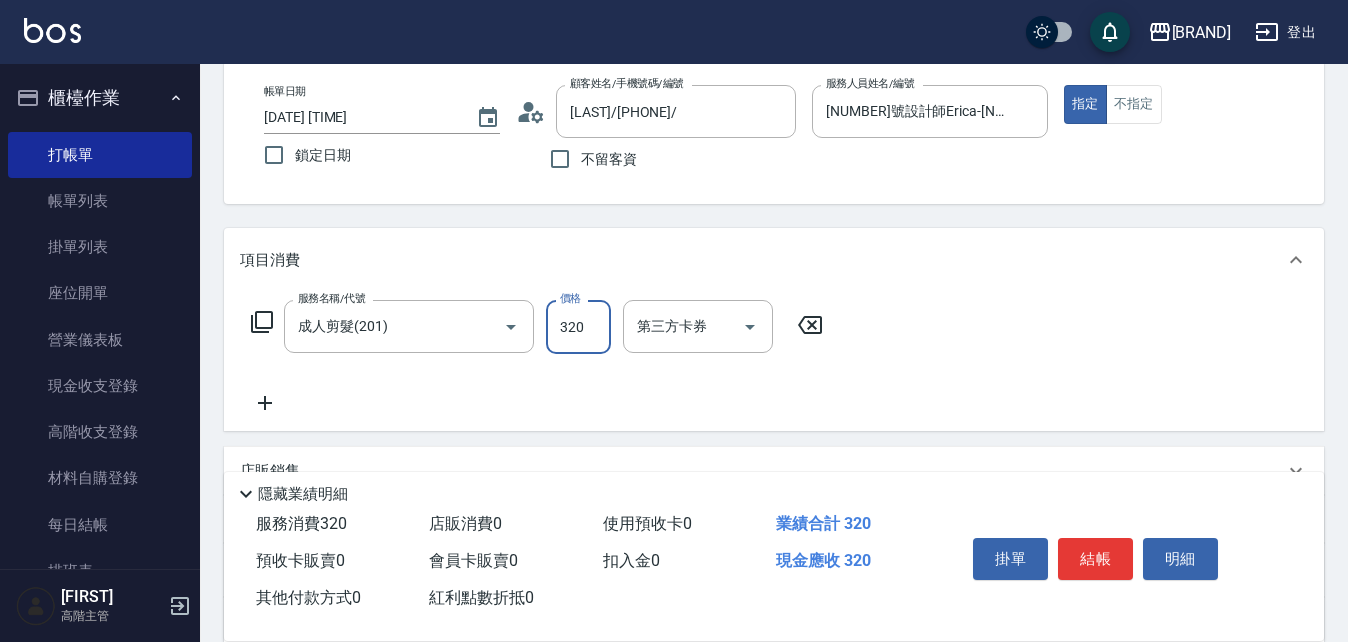type on "320" 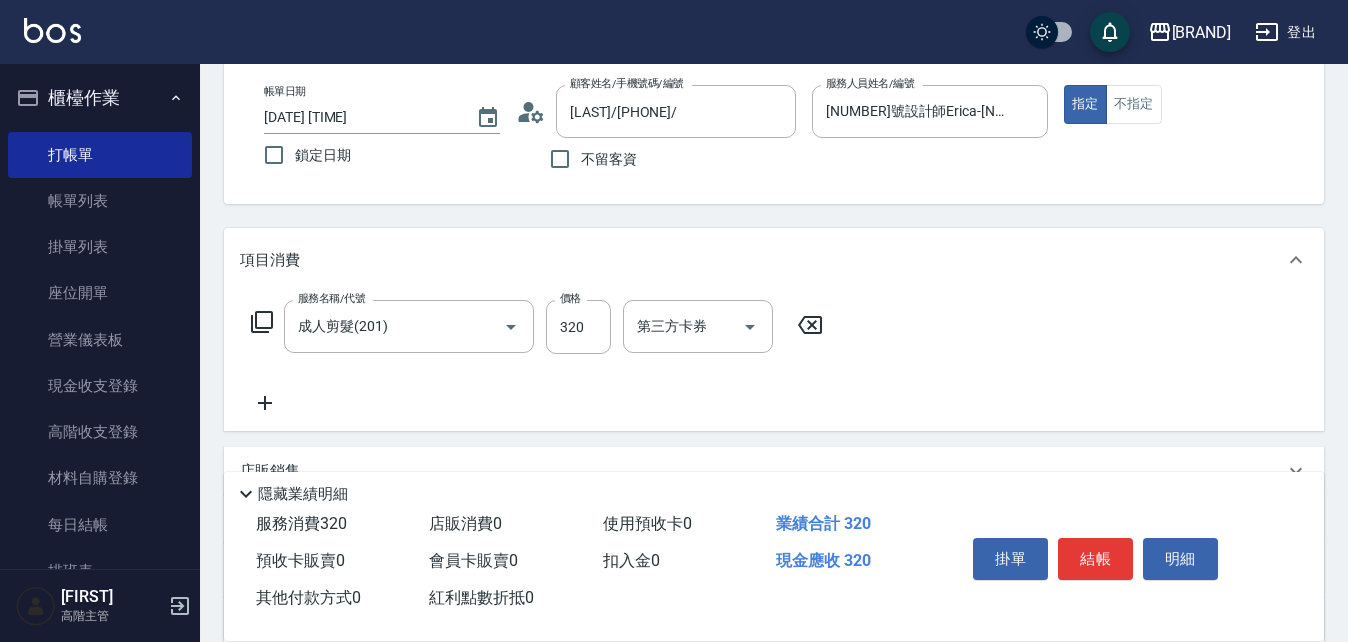 click 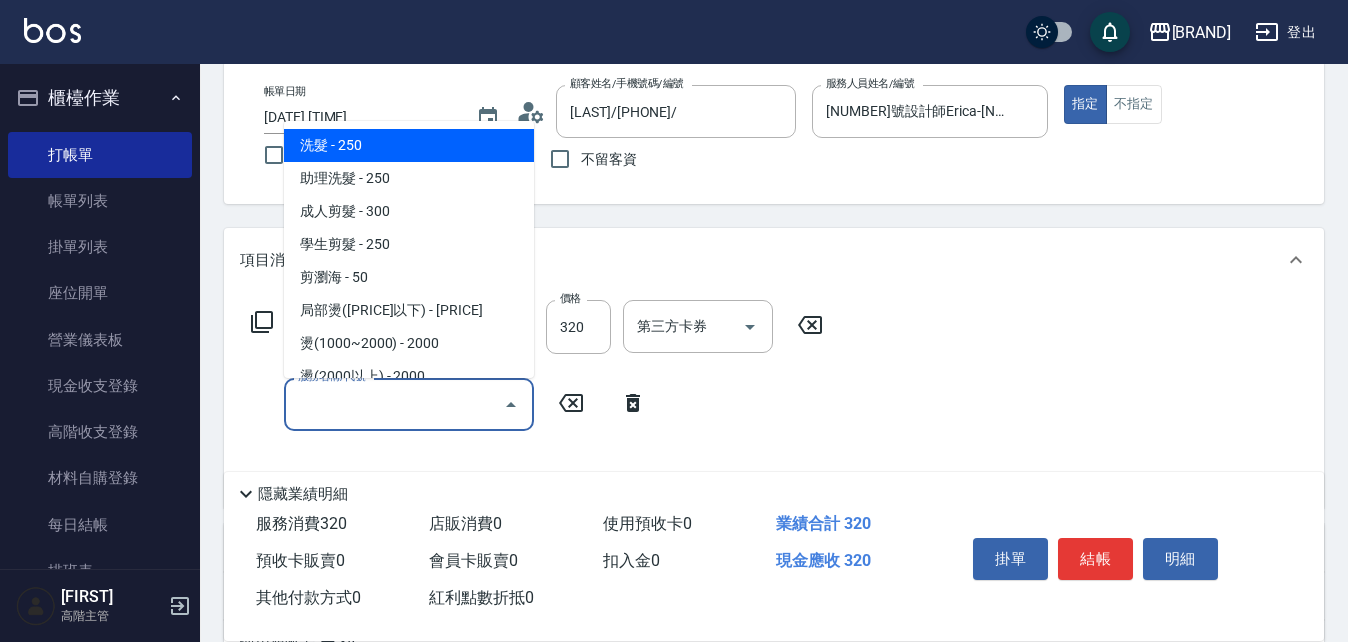 click on "服務名稱/代號" at bounding box center [394, 404] 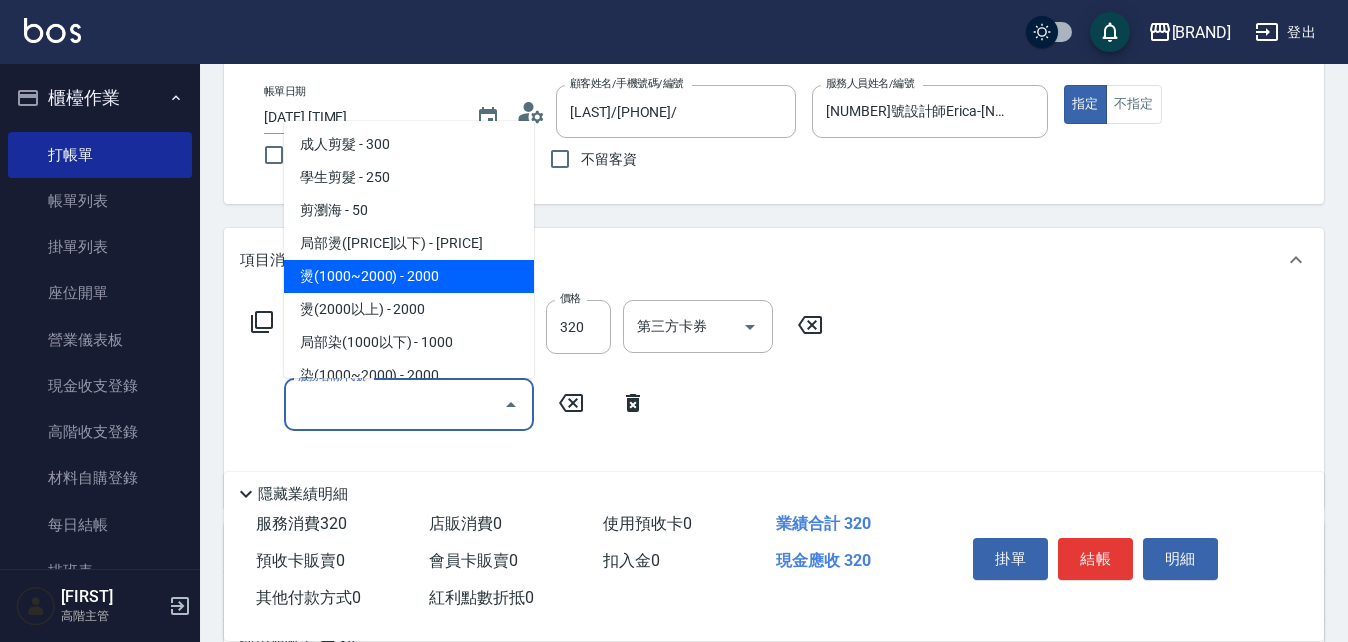 scroll, scrollTop: 200, scrollLeft: 0, axis: vertical 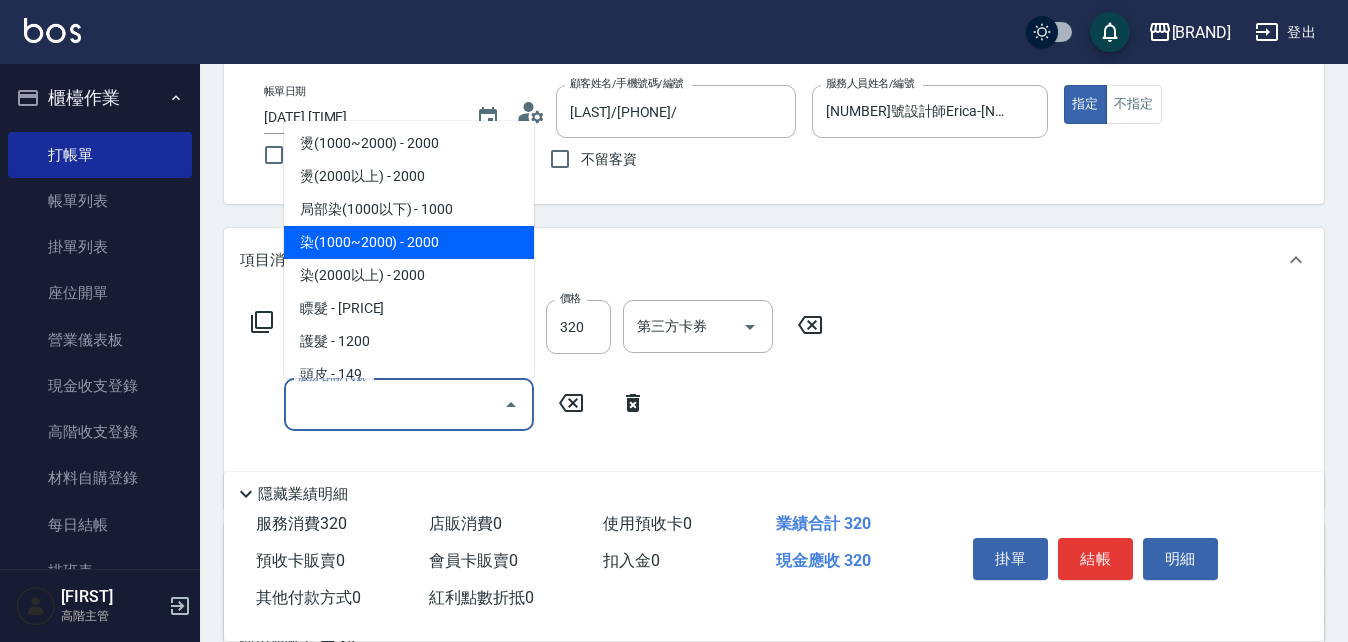click on "染(1000~2000) - 2000" at bounding box center (409, 242) 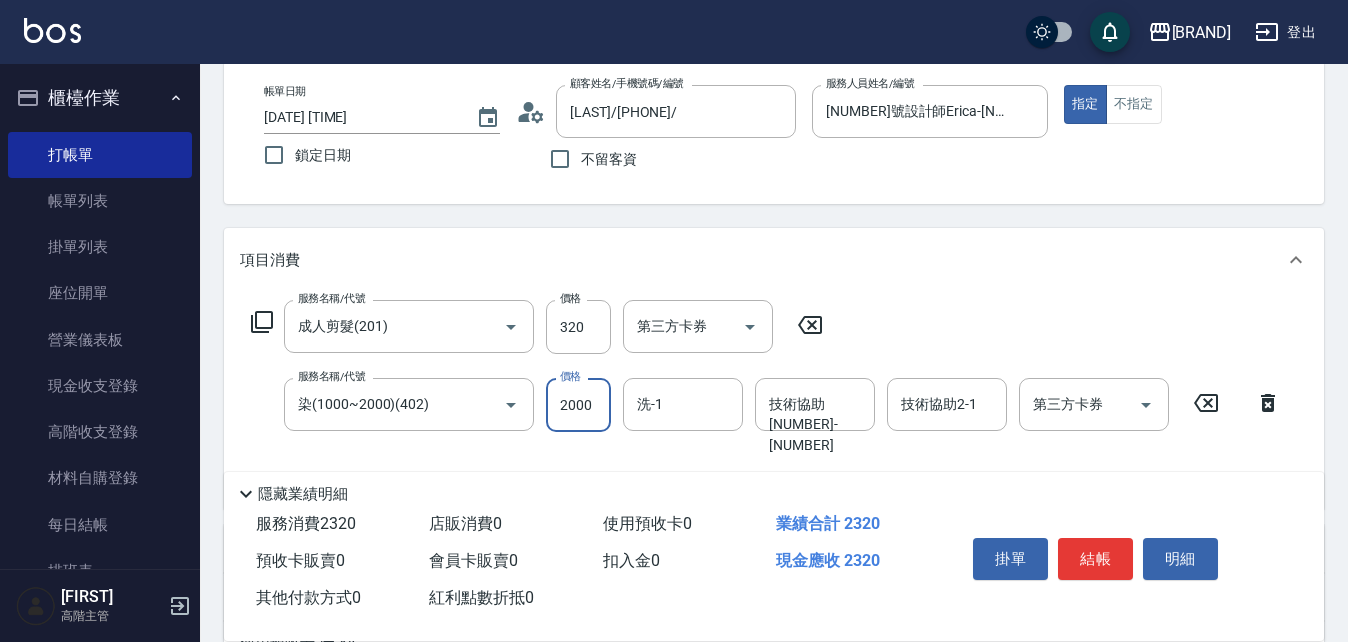 click on "2000" at bounding box center [578, 405] 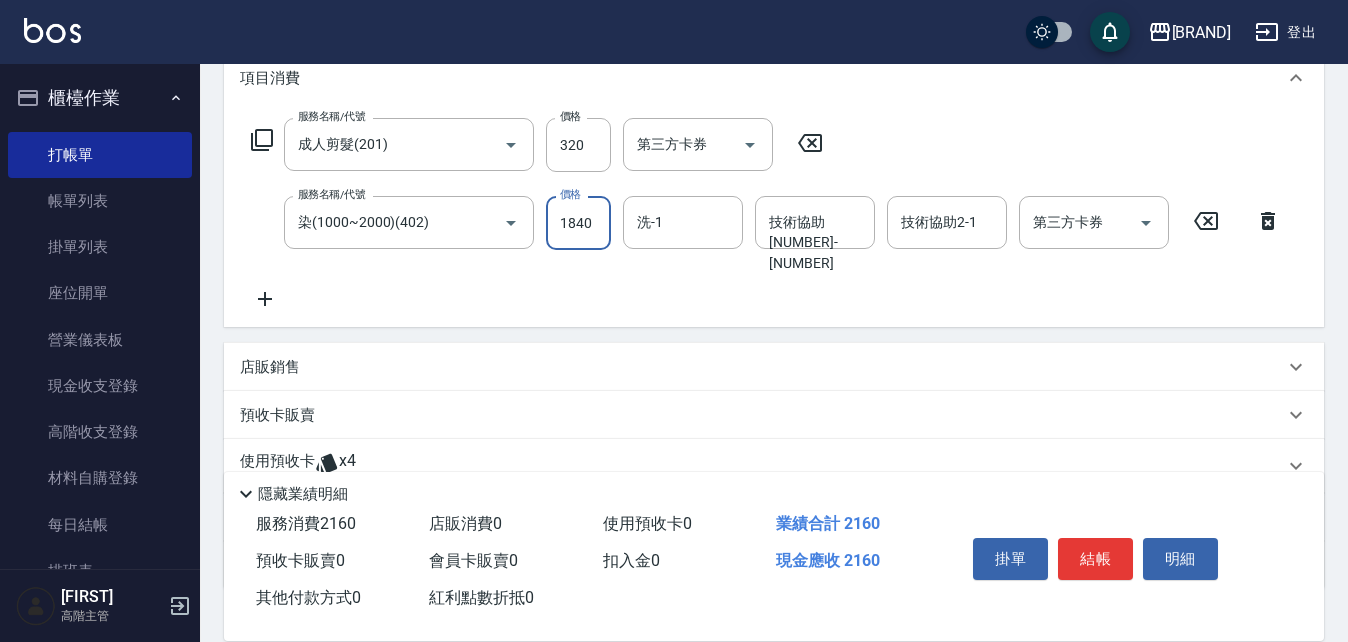 scroll, scrollTop: 300, scrollLeft: 0, axis: vertical 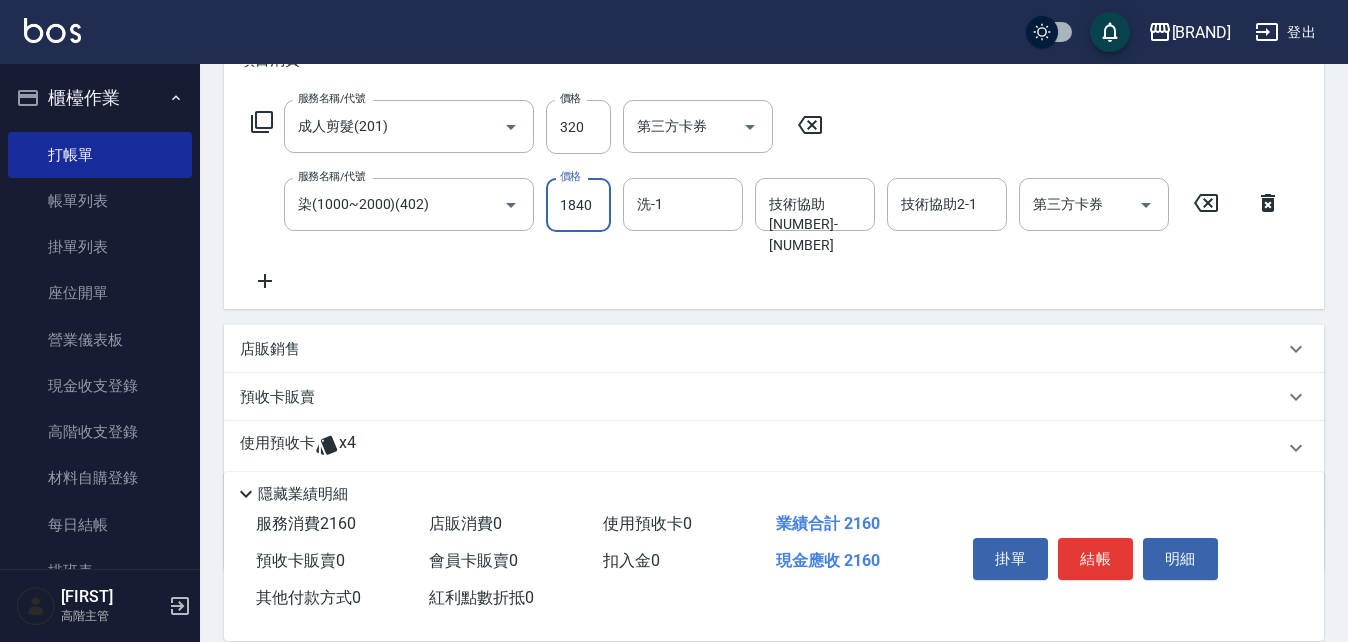 type on "1840" 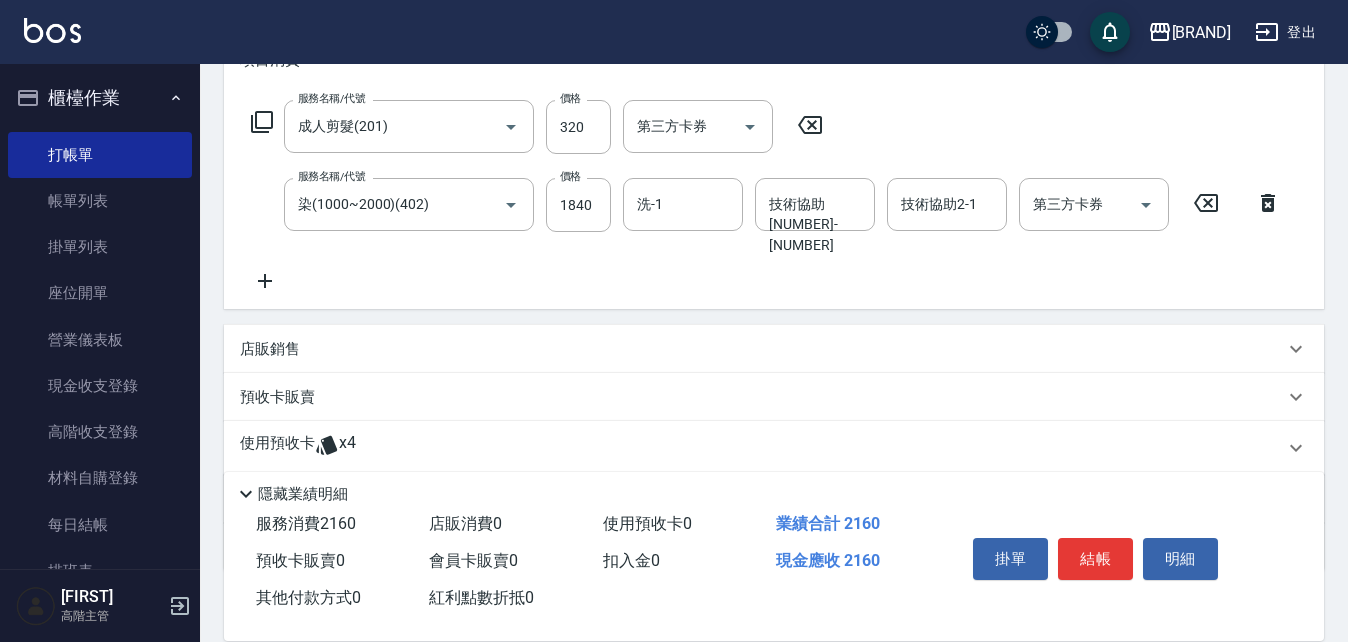 click on "使用預收卡" at bounding box center [277, 448] 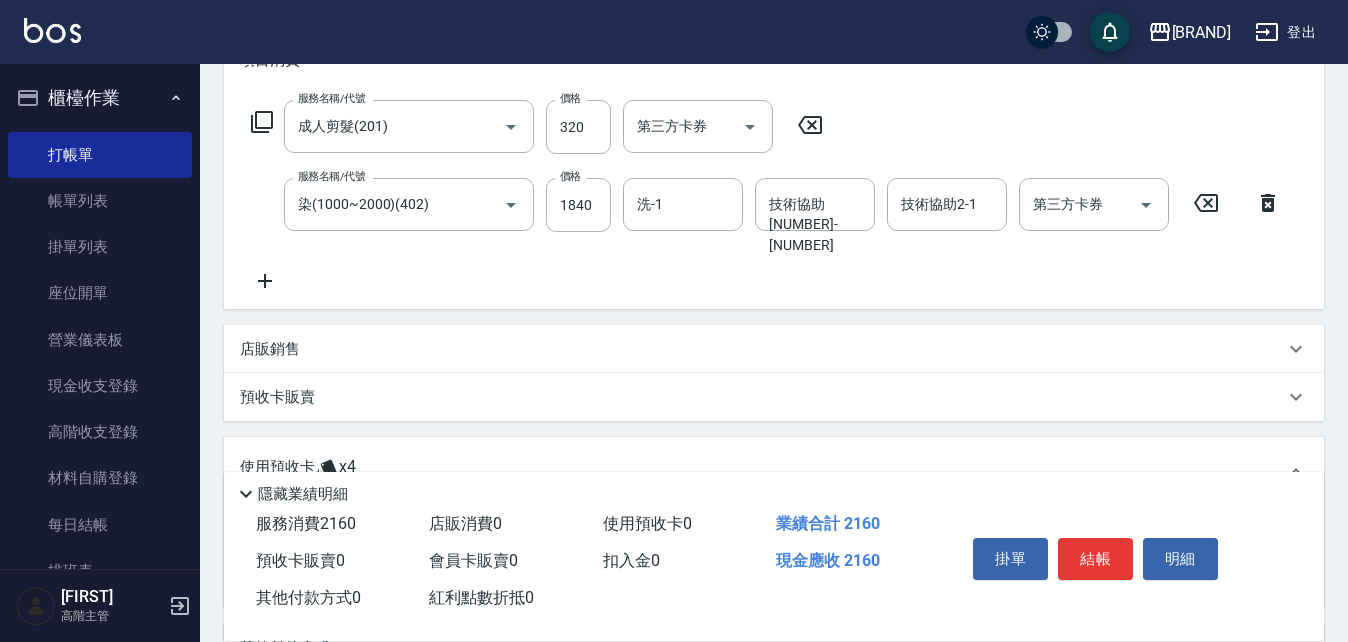 scroll, scrollTop: 0, scrollLeft: 0, axis: both 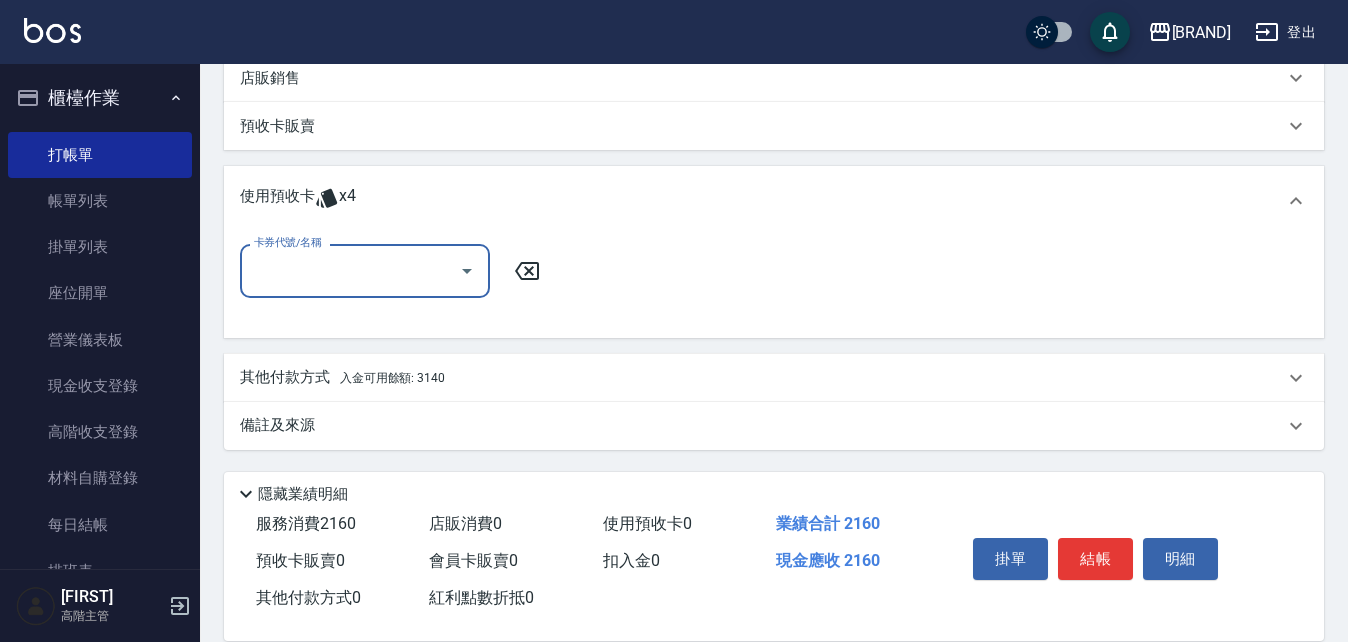click on "卡券代號/名稱" at bounding box center [365, 270] 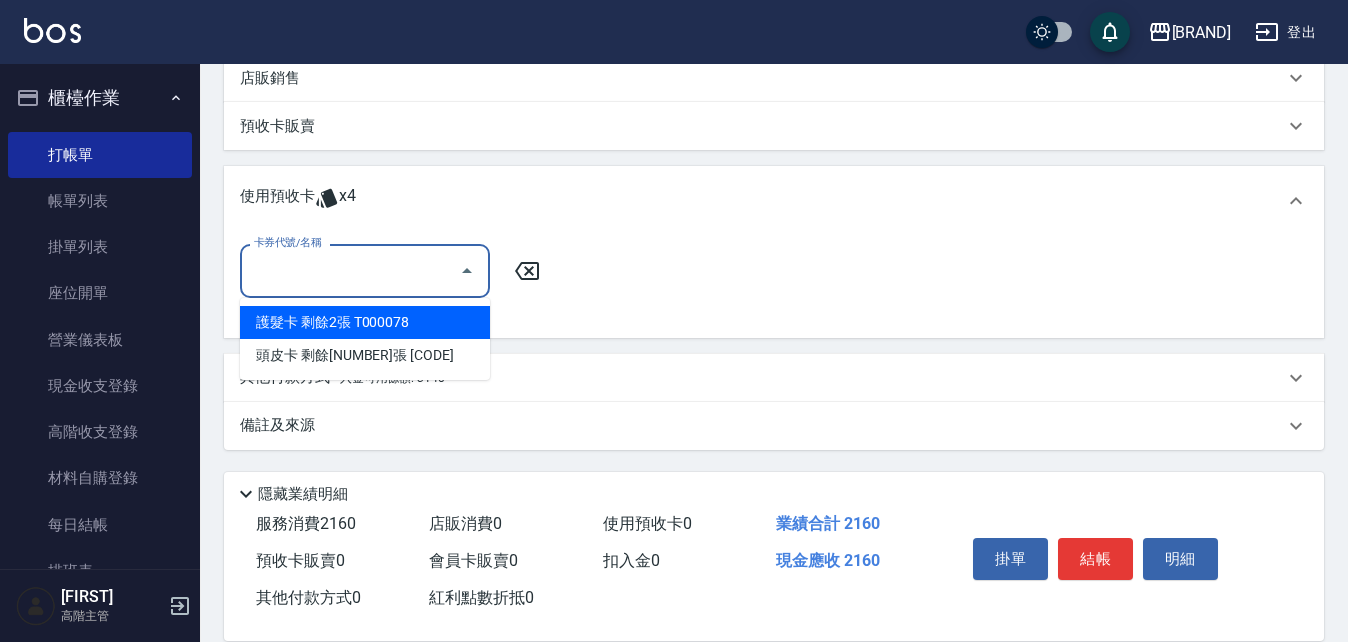 click on "護髮卡 剩餘2張 T000078" at bounding box center [365, 322] 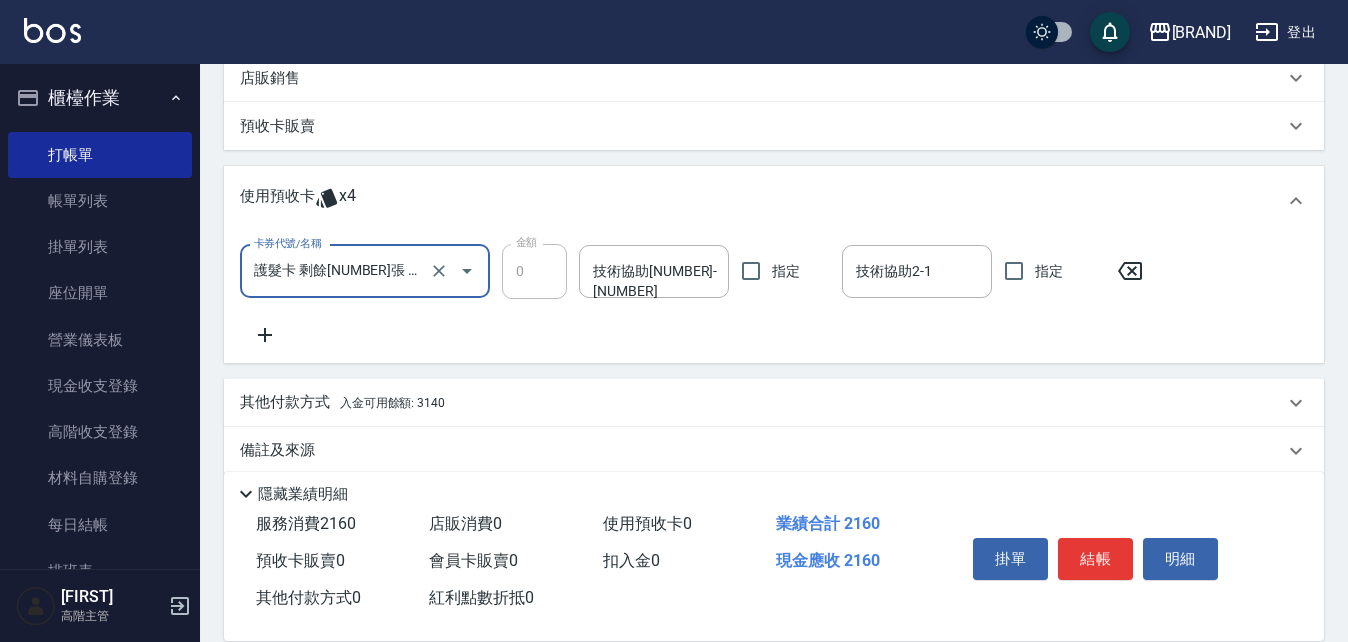 scroll, scrollTop: 471, scrollLeft: 0, axis: vertical 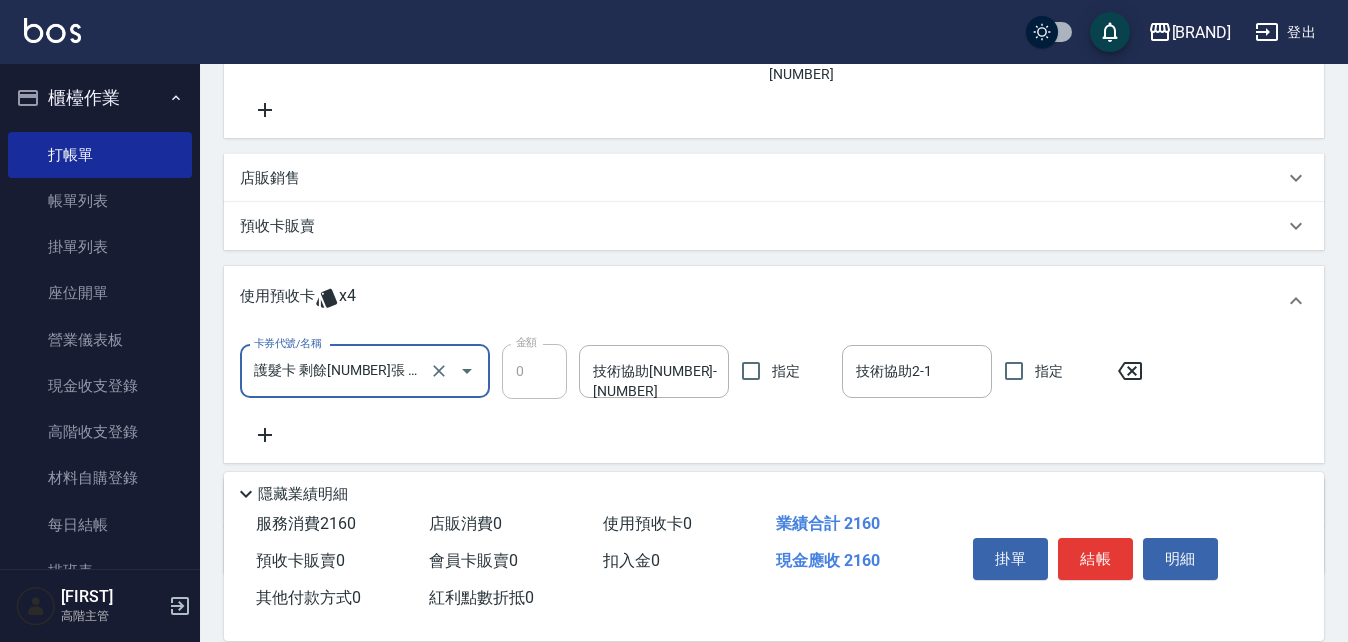 click on "店販銷售" at bounding box center (270, 178) 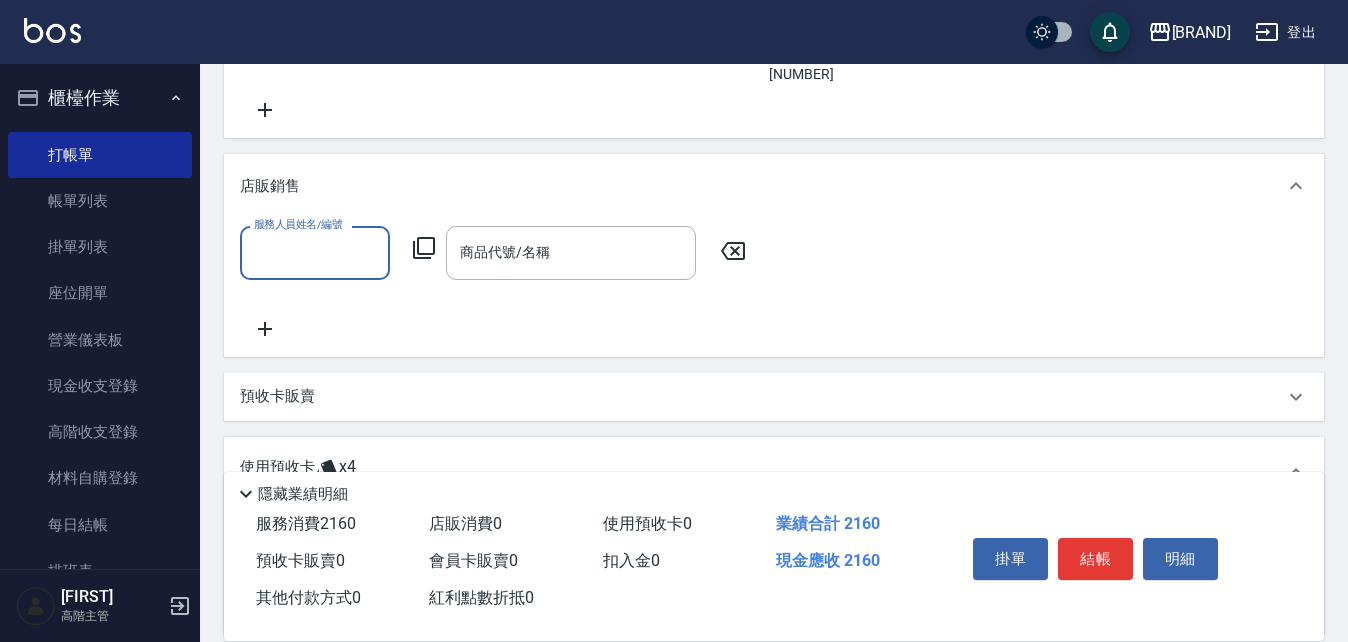scroll, scrollTop: 0, scrollLeft: 0, axis: both 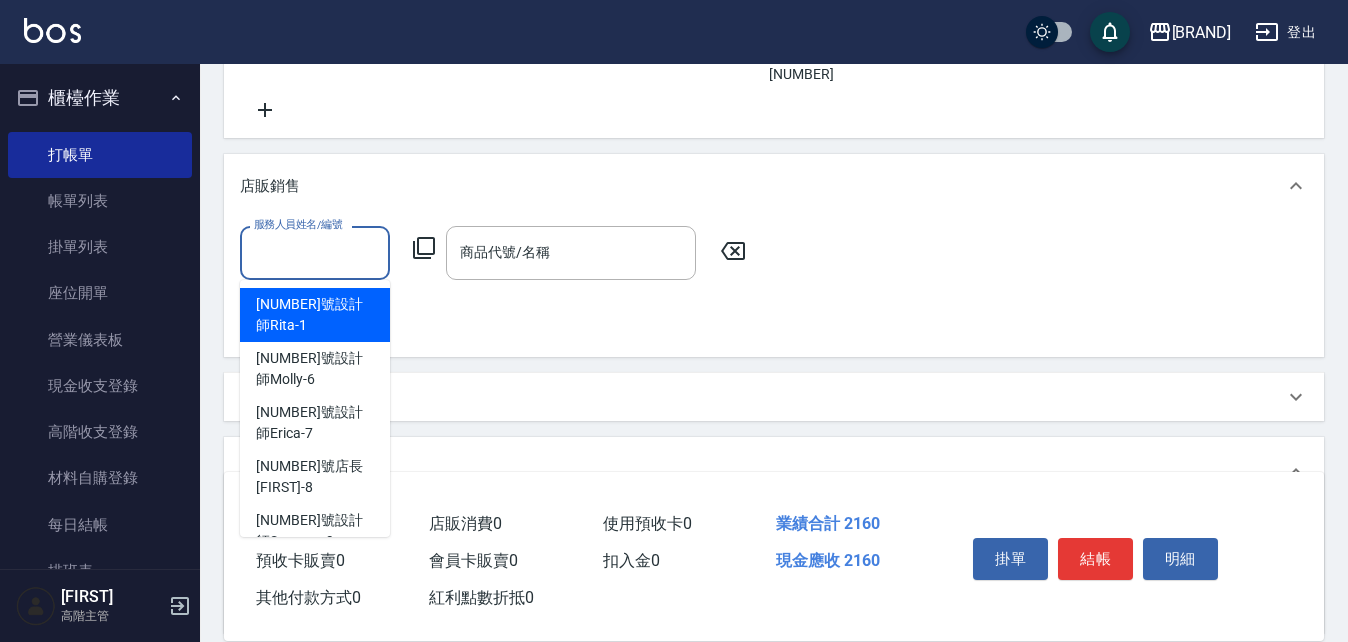 click on "服務人員姓名/編號" at bounding box center [315, 252] 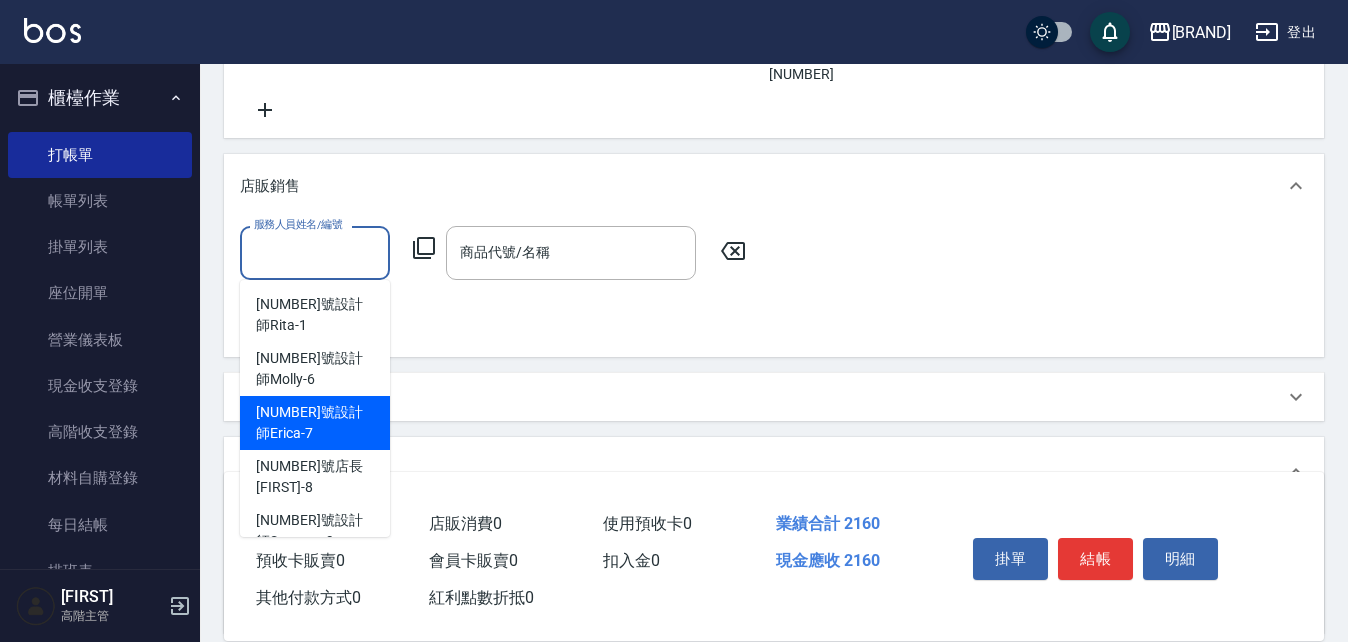 click on "[NUMBER]號設計師Erica -[NUMBER]" at bounding box center (315, 423) 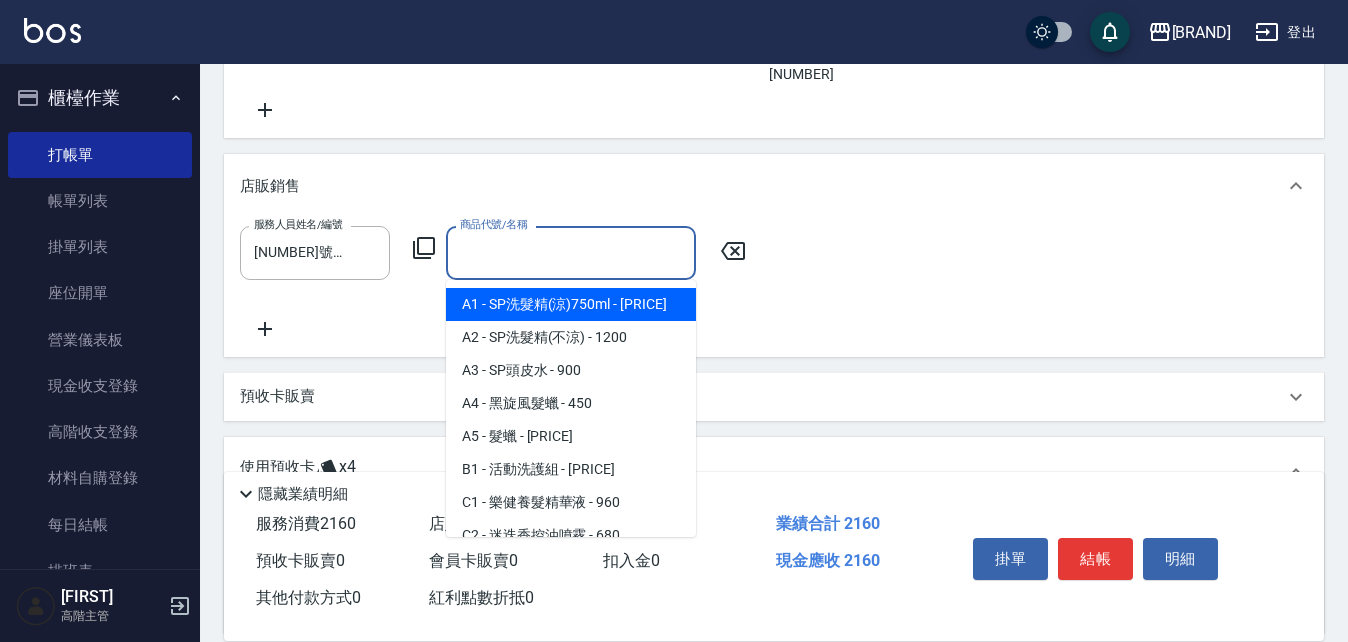 click on "商品代號/名稱" at bounding box center [571, 252] 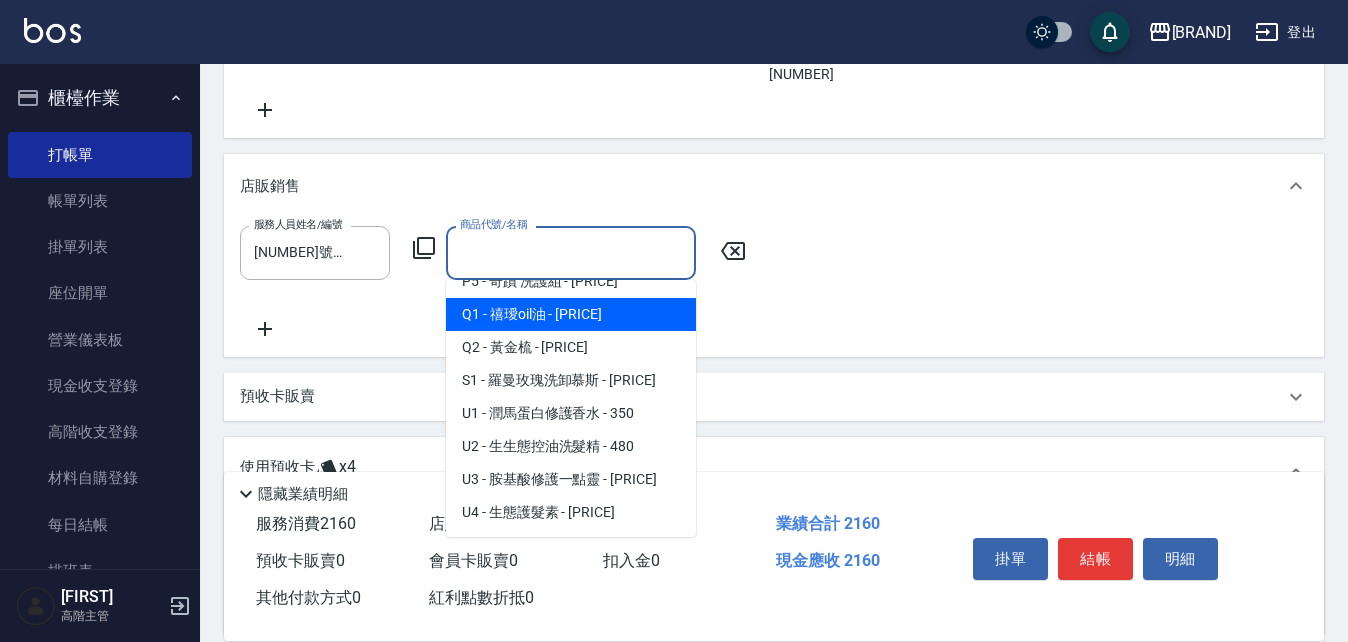 scroll, scrollTop: 2681, scrollLeft: 0, axis: vertical 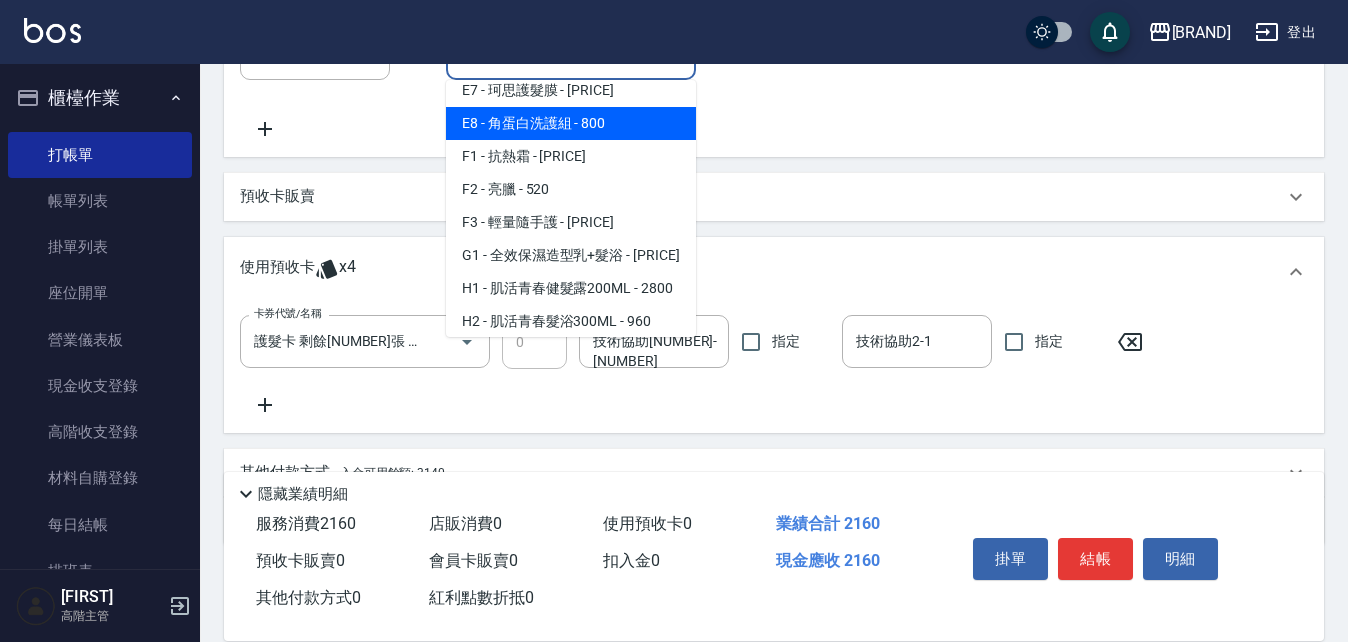 click on "E8 - 角蛋白洗護組 - 800" at bounding box center [571, 123] 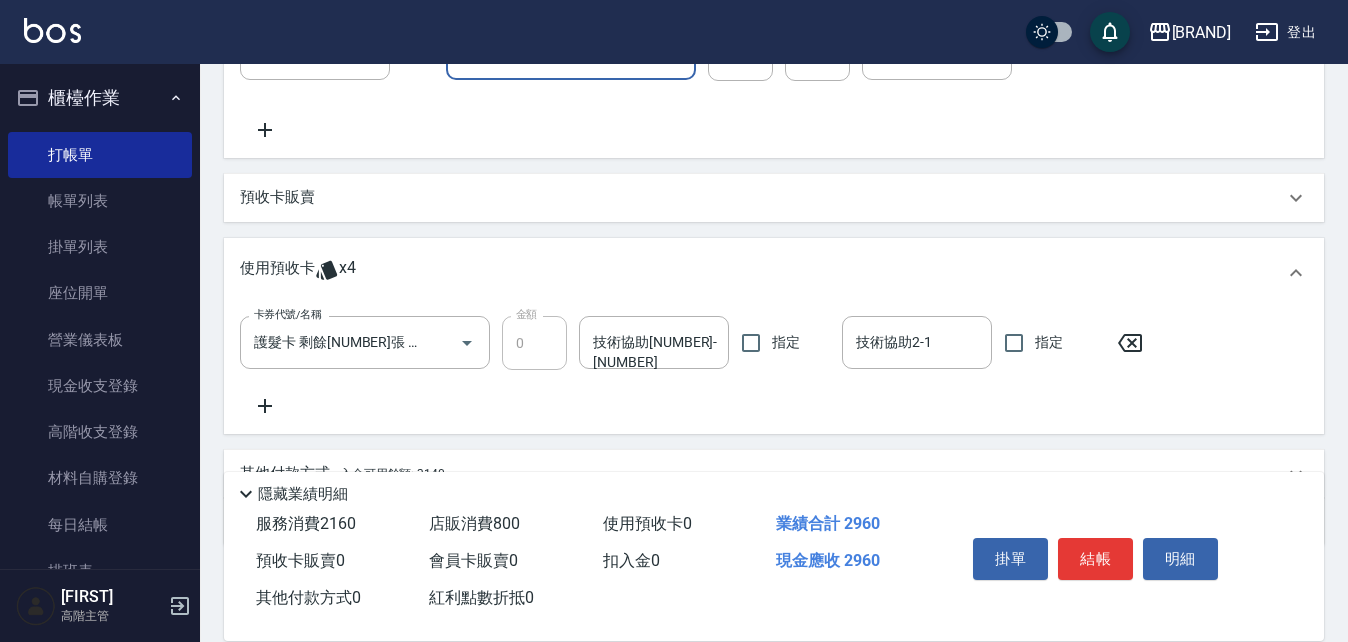 scroll, scrollTop: 471, scrollLeft: 0, axis: vertical 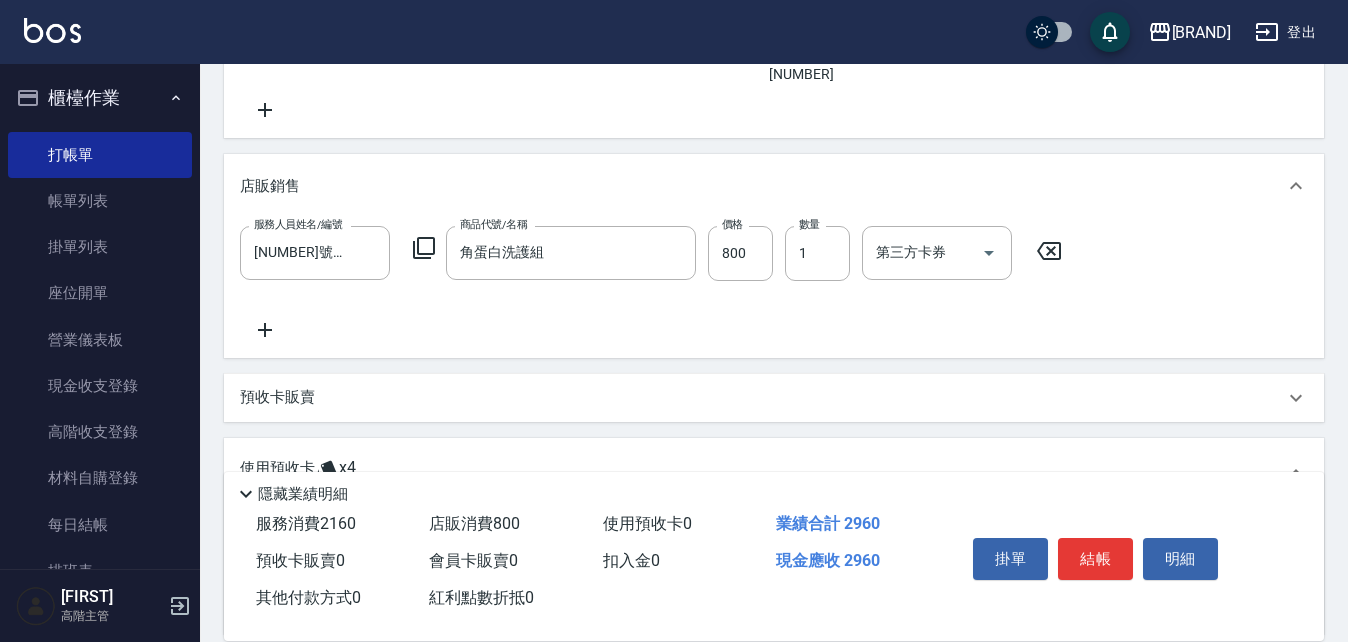 click 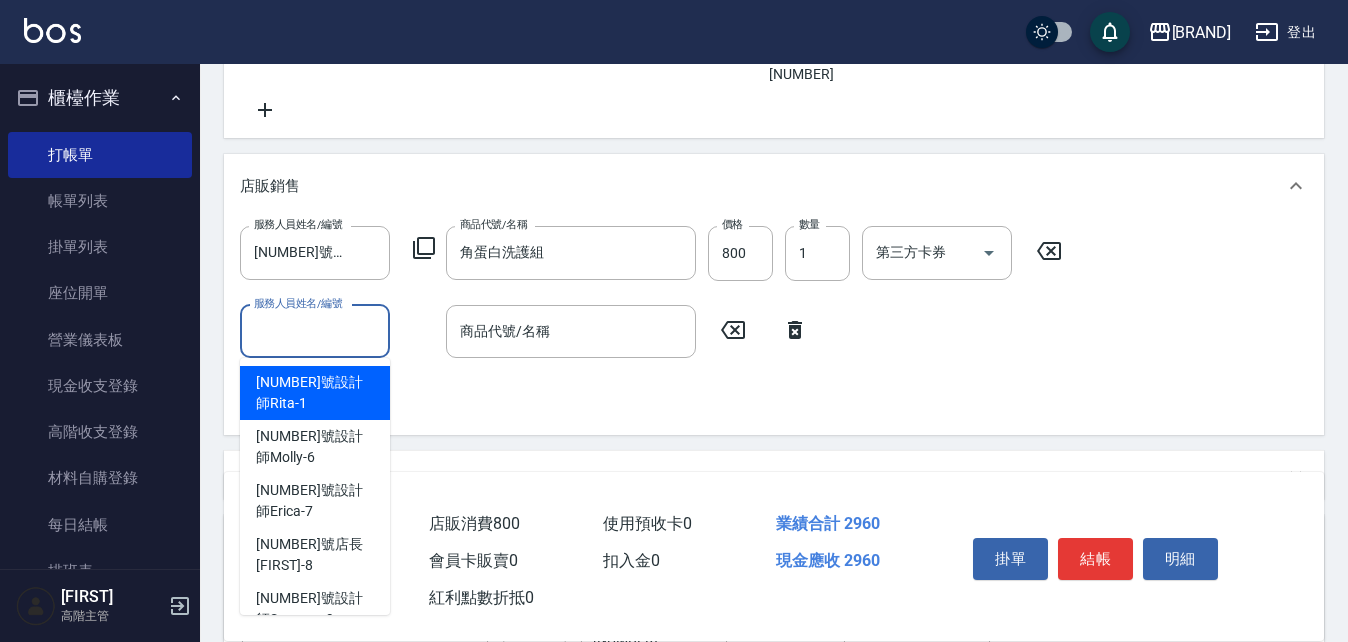 click on "服務人員姓名/編號" at bounding box center [315, 331] 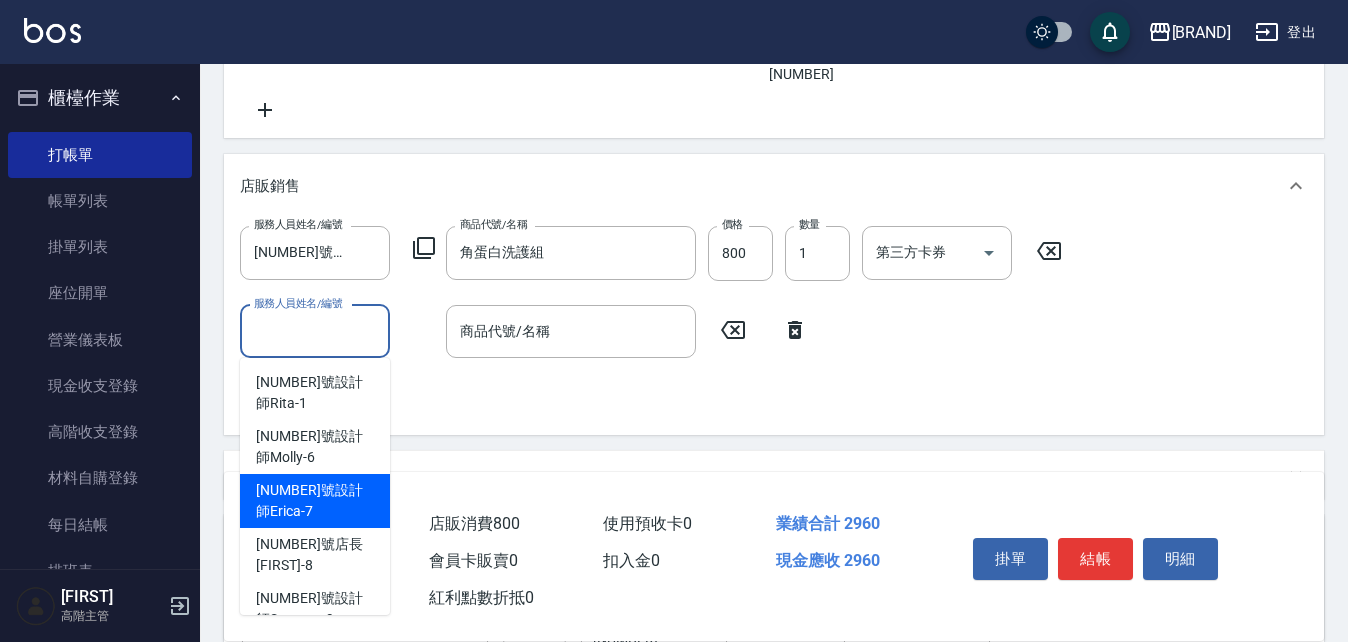 click on "[NUMBER]號設計師Erica -[NUMBER]" at bounding box center [315, 501] 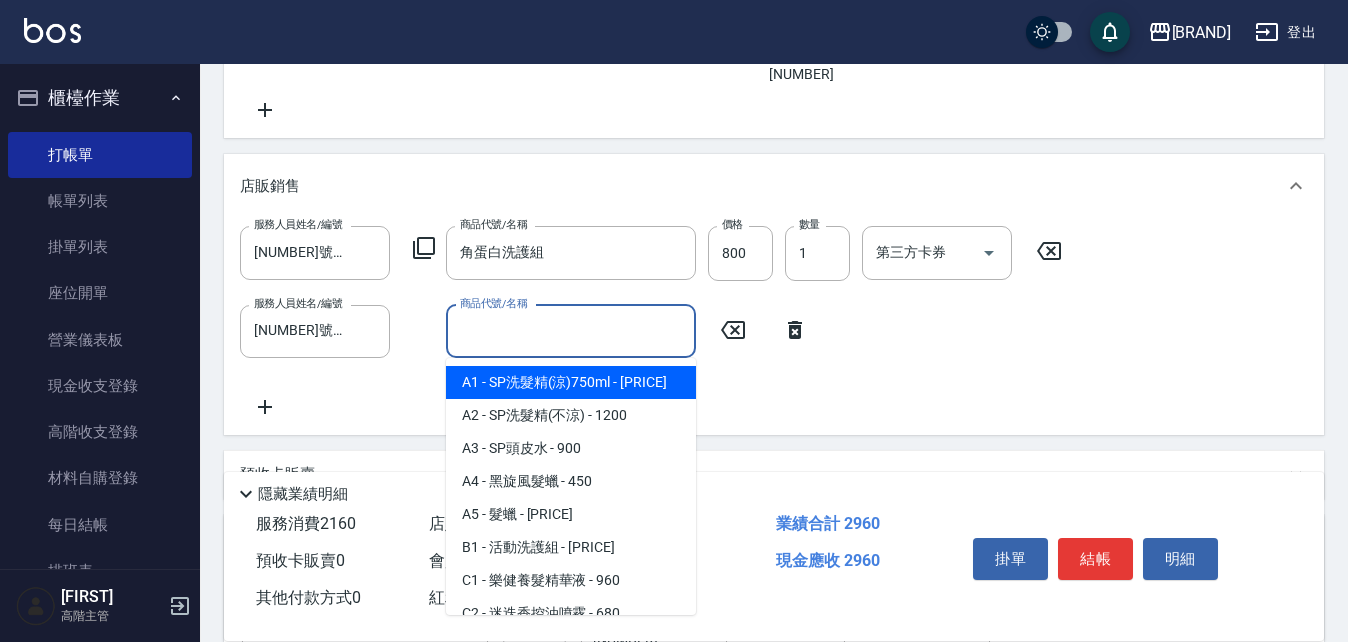 click on "商品代號/名稱" at bounding box center [571, 331] 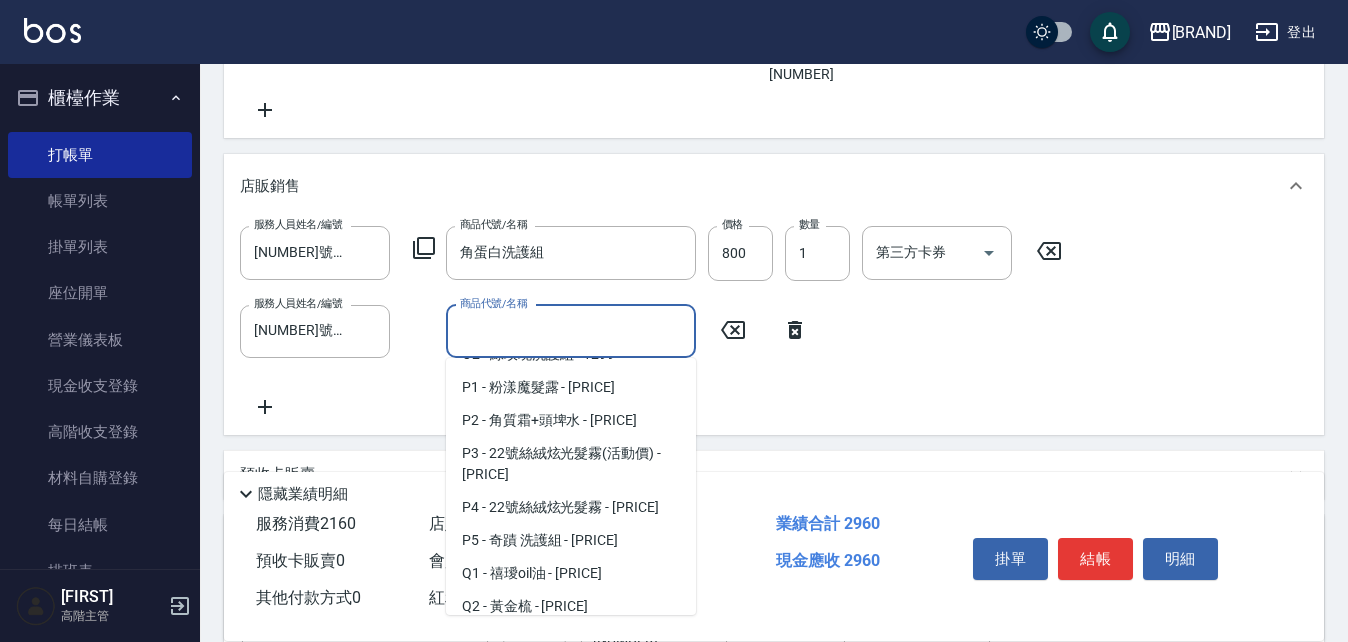 scroll, scrollTop: 2381, scrollLeft: 0, axis: vertical 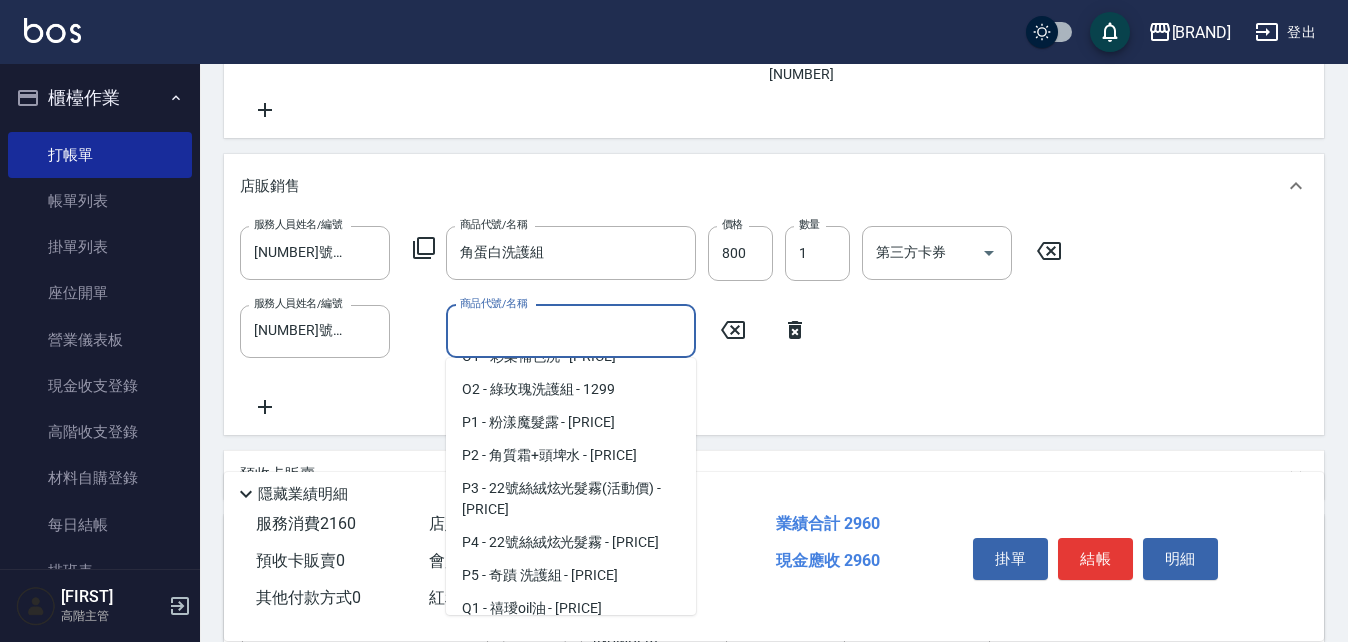 click on "N2 - 髮膜 - [PRICE]" at bounding box center [571, 323] 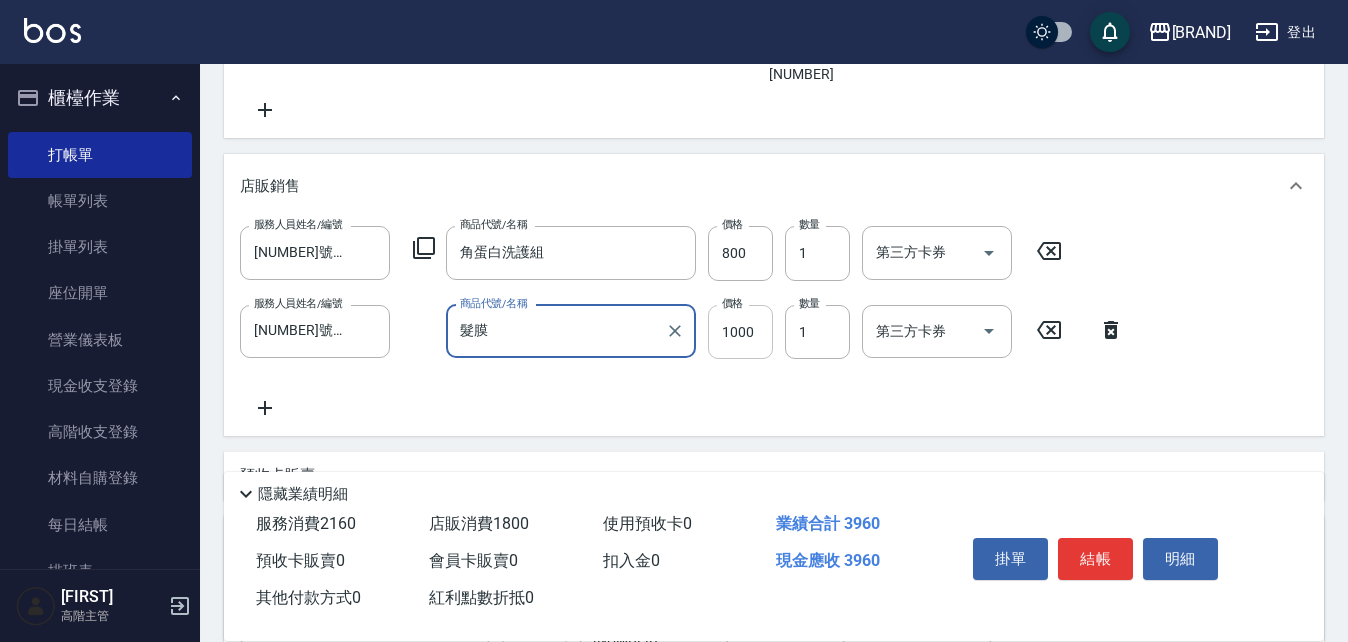 click on "1000" at bounding box center (740, 332) 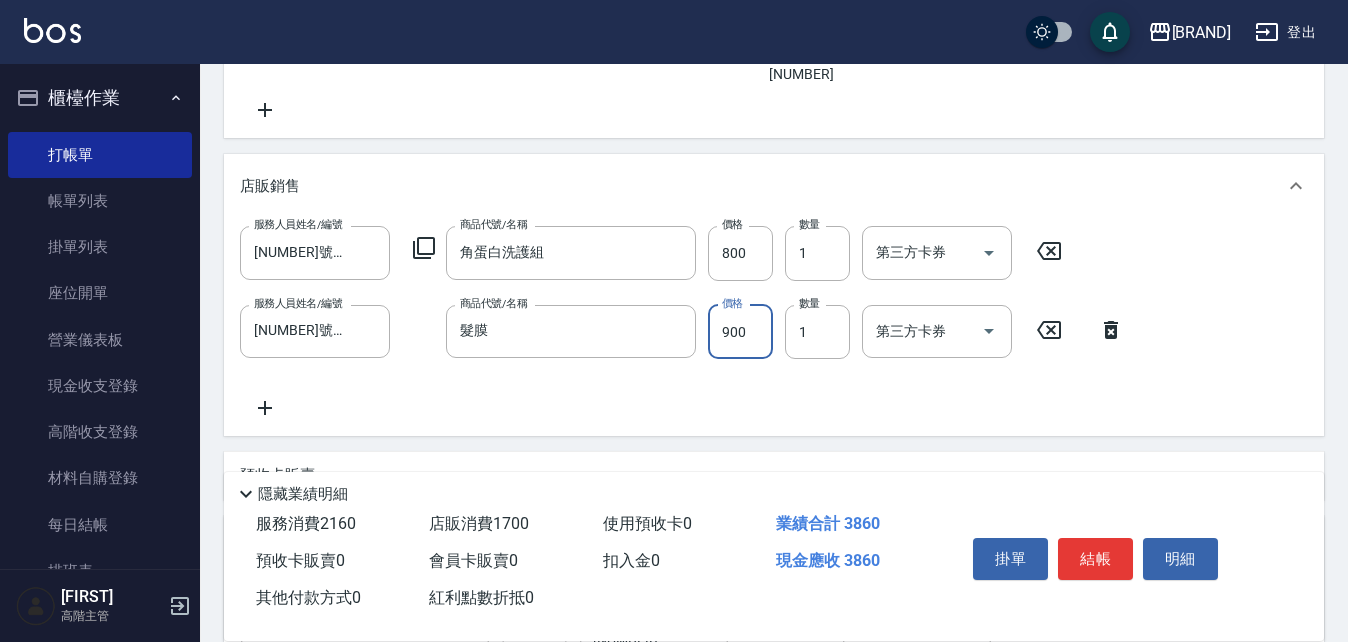 type on "900" 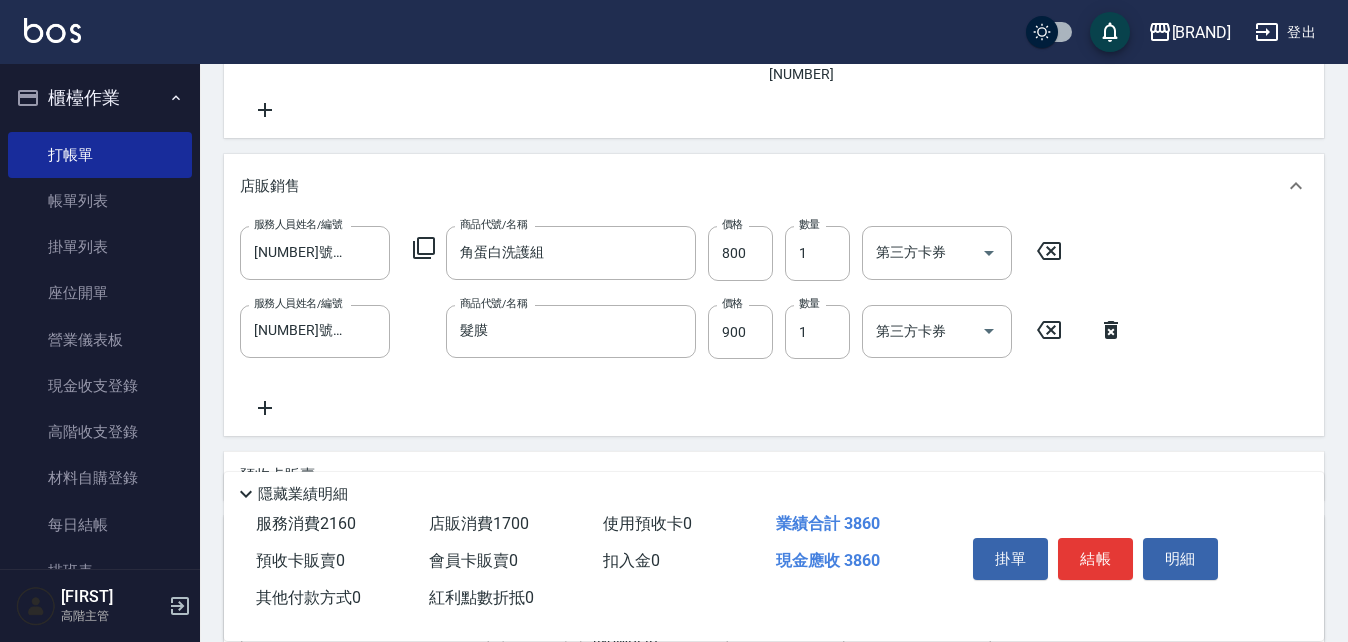 click on "服務人員姓名/編號 7號設計師[FIRST] - 7 服務人員姓名/編號 商品代號/名稱 角蛋白洗護組 商品代號/名稱 價格 800 價格 數量 1 數量 第三方卡券 第三方卡券 服務人員姓名/編號 7號設計師[FIRST] - 7 服務人員姓名/編號 商品代號/名稱 髮膜 商品代號/名稱 價格 900 價格 數量 1 數量 第三方卡券 第三方卡券" at bounding box center (774, 322) 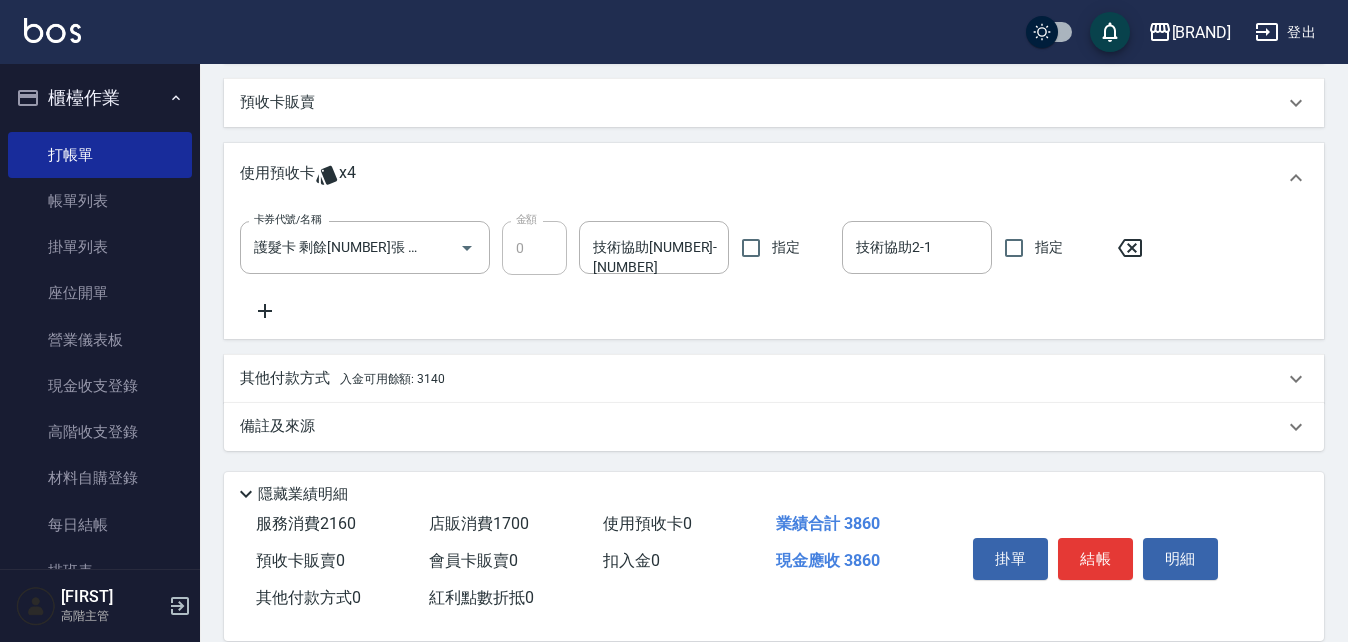 scroll, scrollTop: 845, scrollLeft: 0, axis: vertical 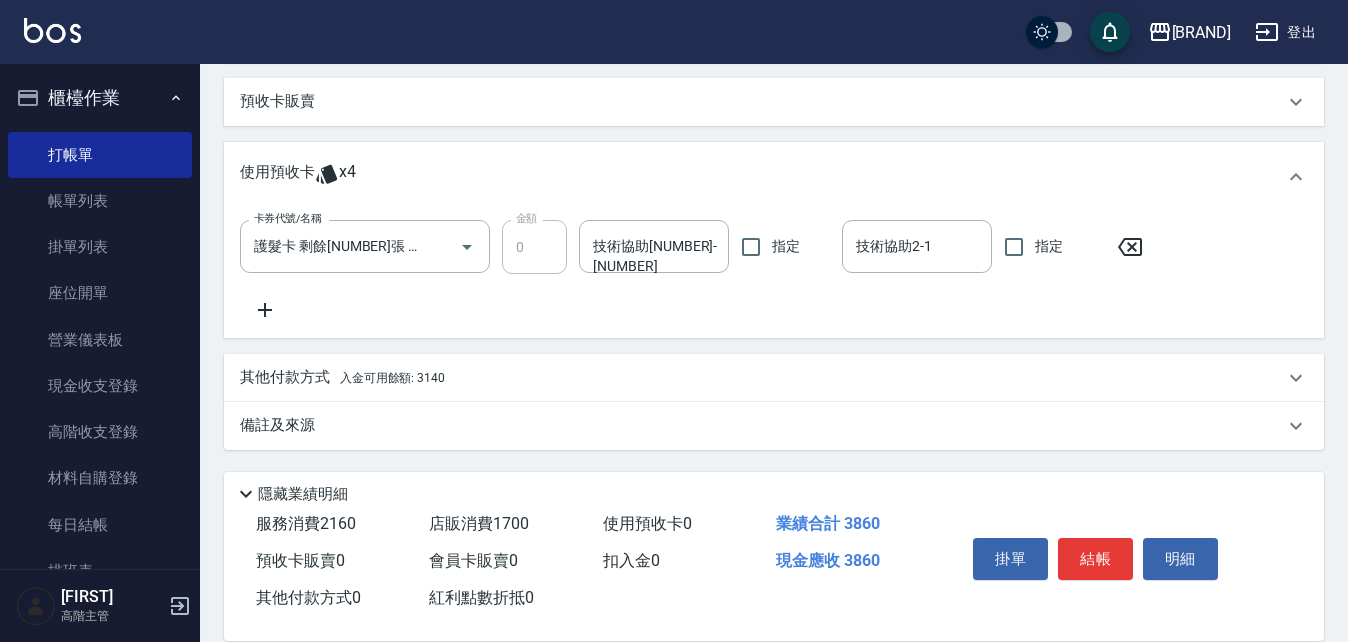 click on "其他付款方式 入金可用餘額: [PRICE]" at bounding box center (342, 378) 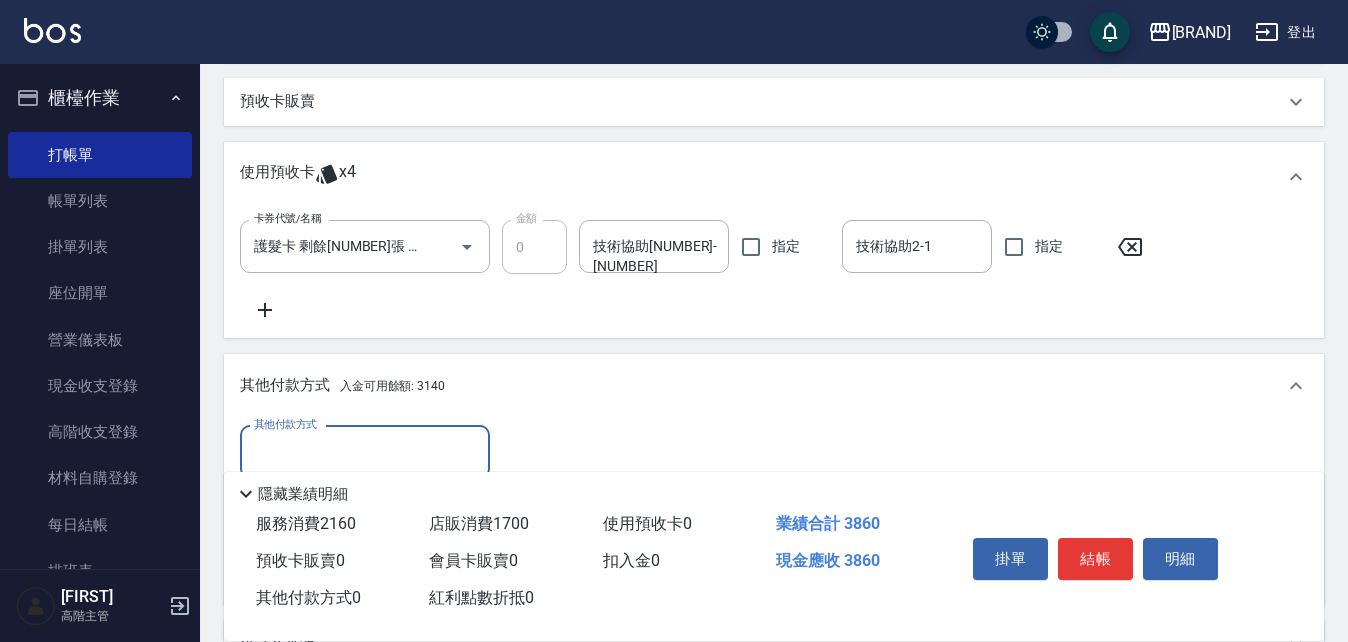 scroll, scrollTop: 0, scrollLeft: 0, axis: both 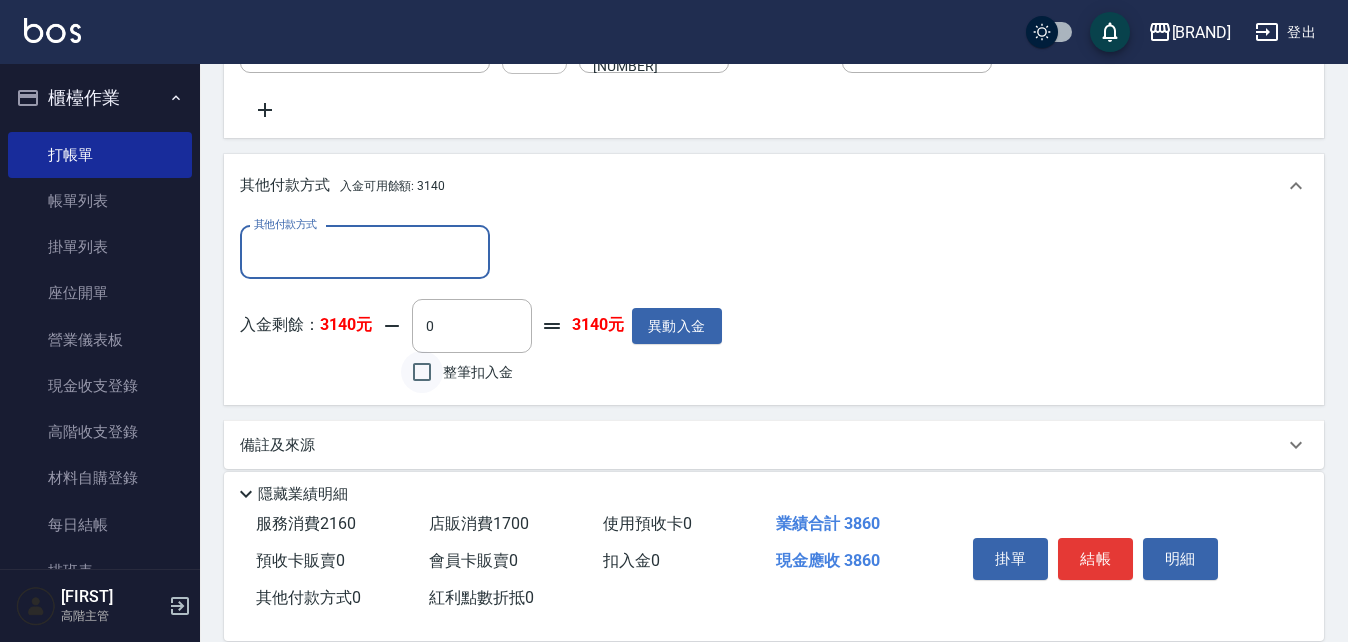 click on "整筆扣入金" at bounding box center [422, 372] 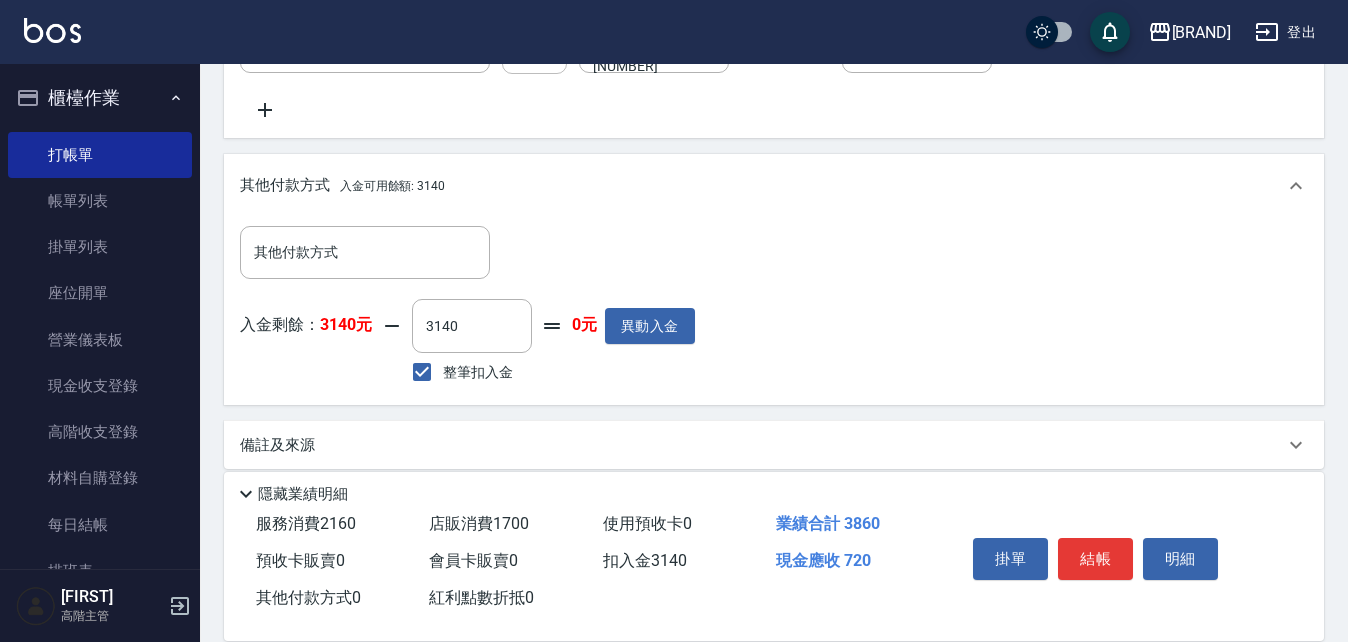 scroll, scrollTop: 1064, scrollLeft: 0, axis: vertical 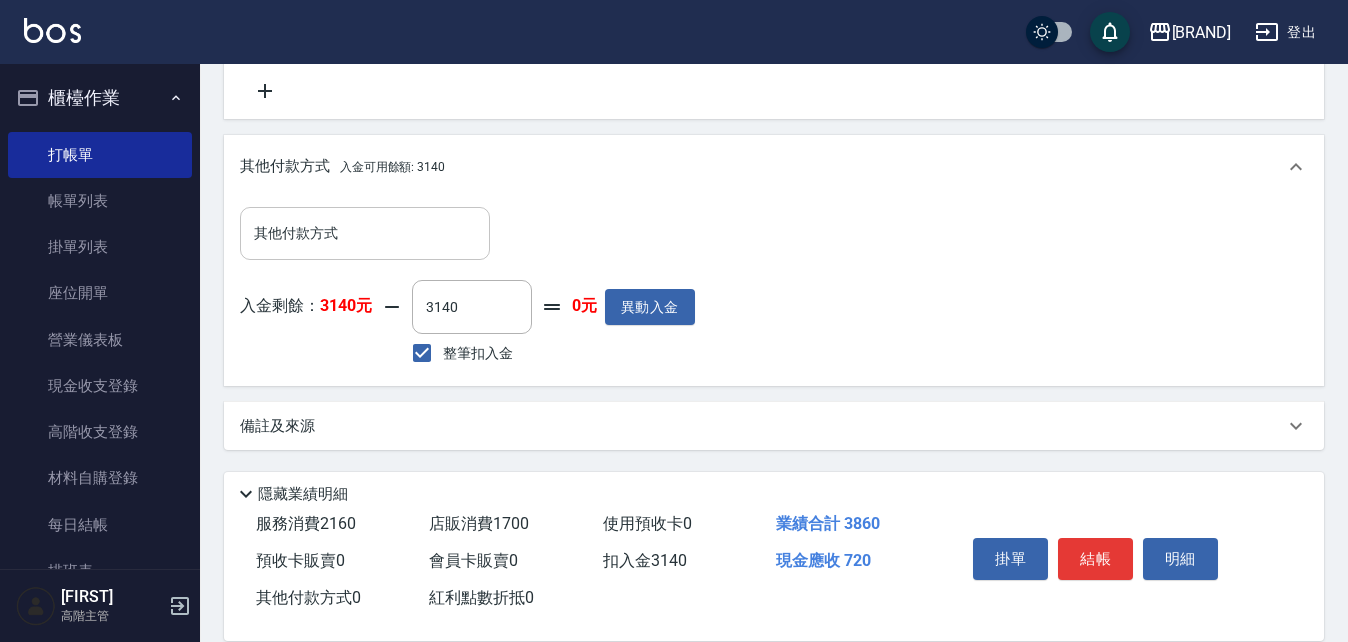click on "其他付款方式" at bounding box center [365, 233] 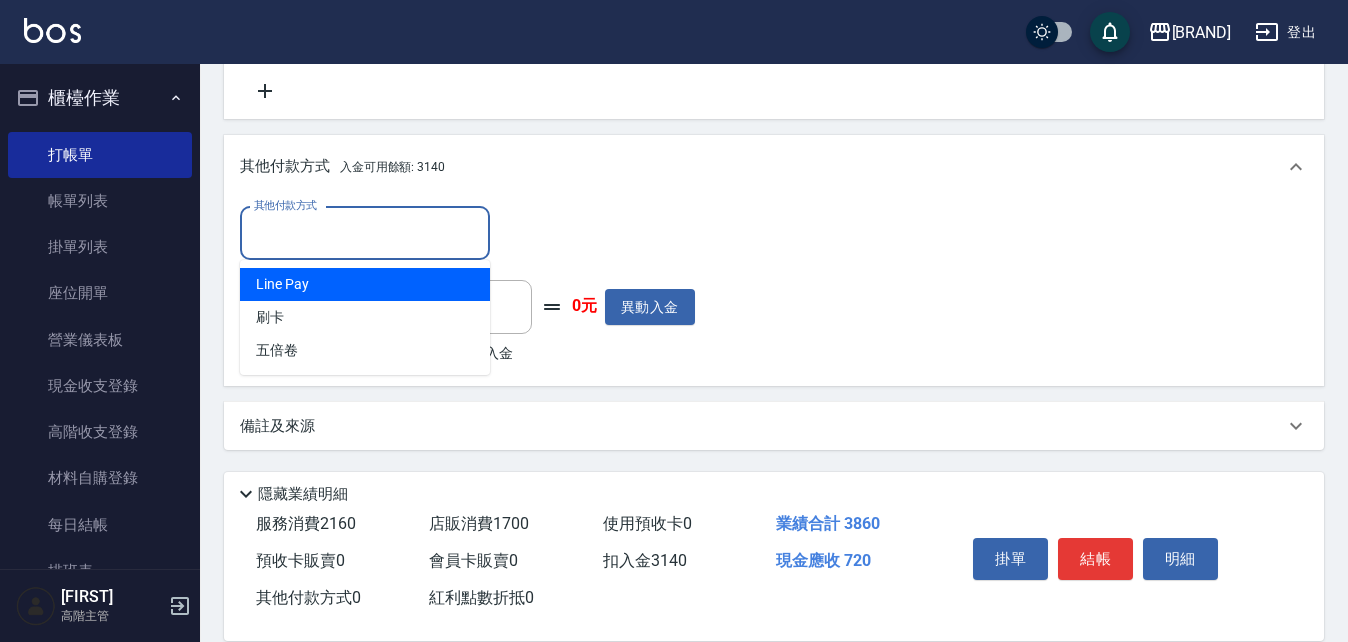 click on "Line Pay" at bounding box center (365, 284) 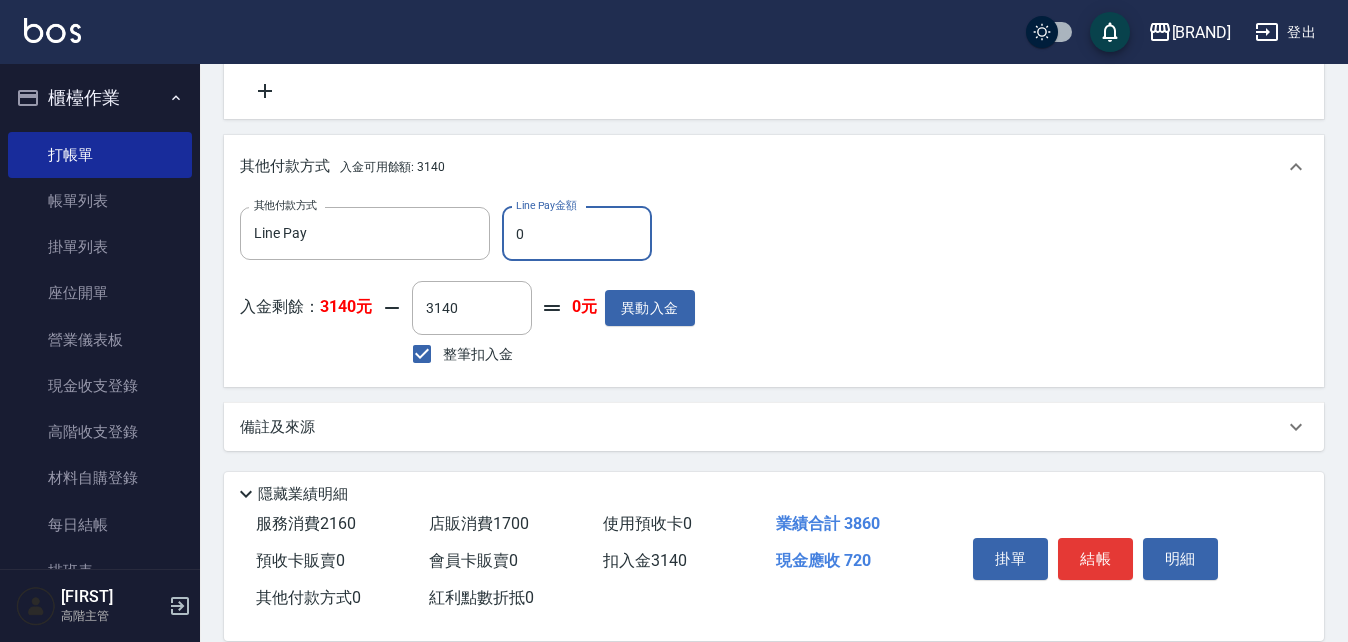drag, startPoint x: 514, startPoint y: 227, endPoint x: 548, endPoint y: 231, distance: 34.234486 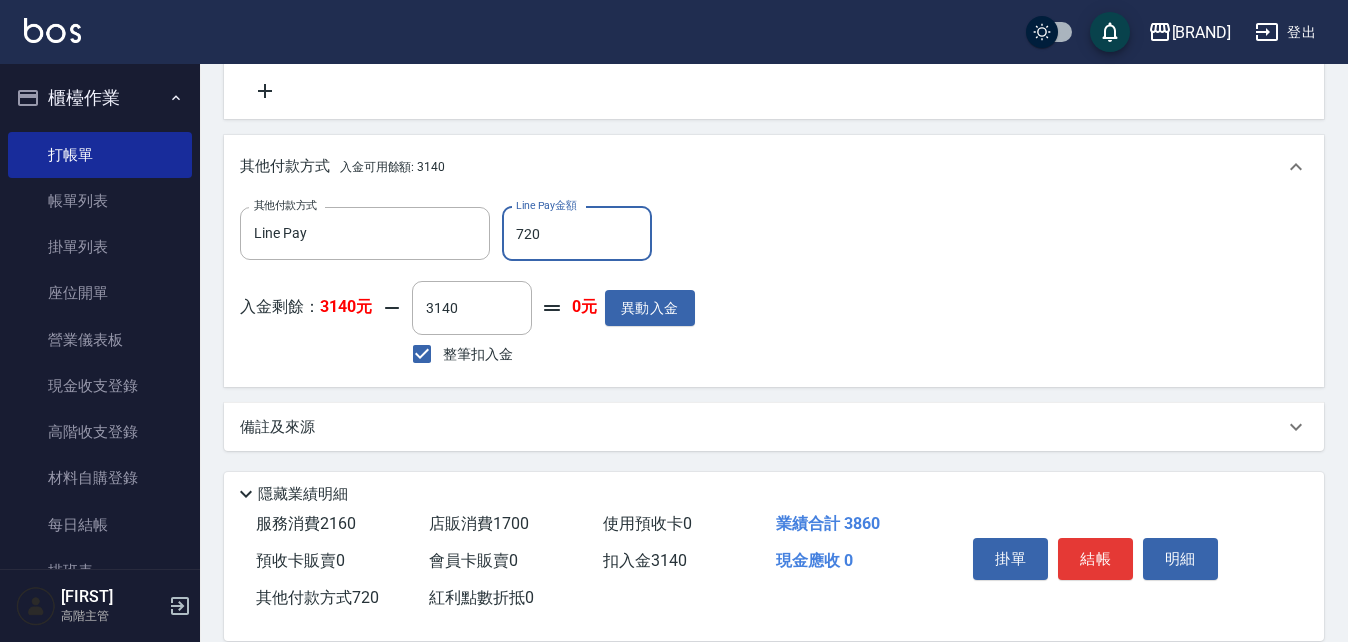 type on "720" 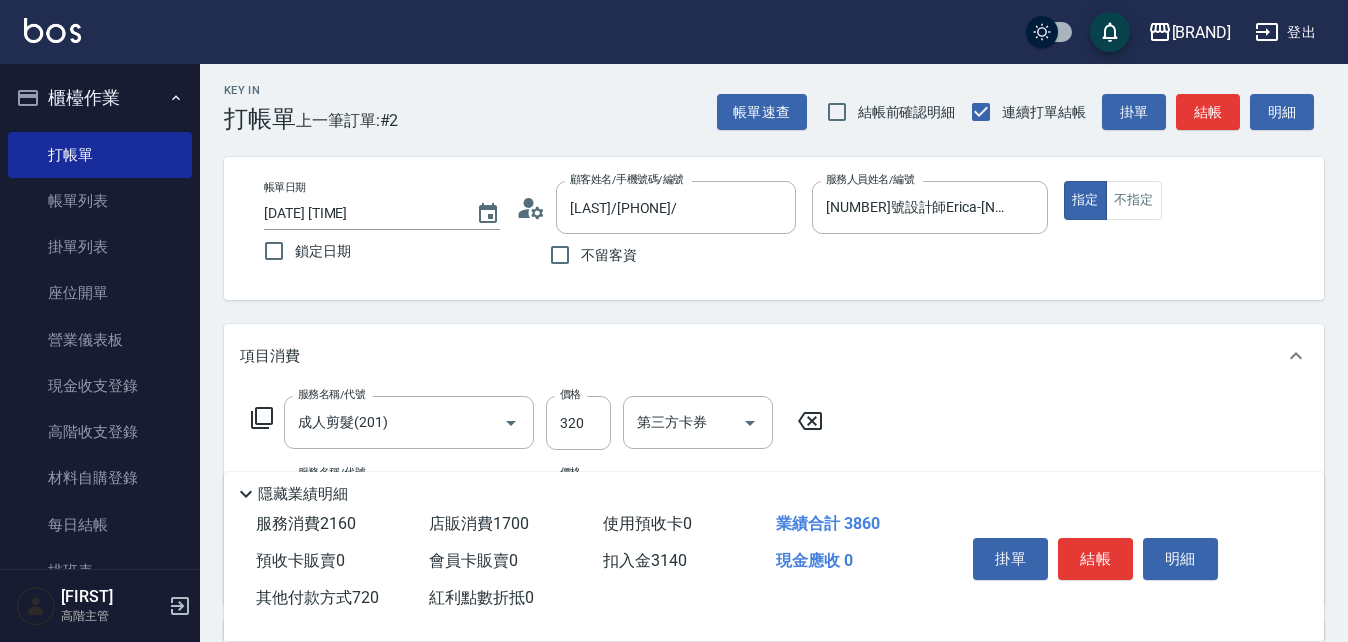 scroll, scrollTop: 0, scrollLeft: 0, axis: both 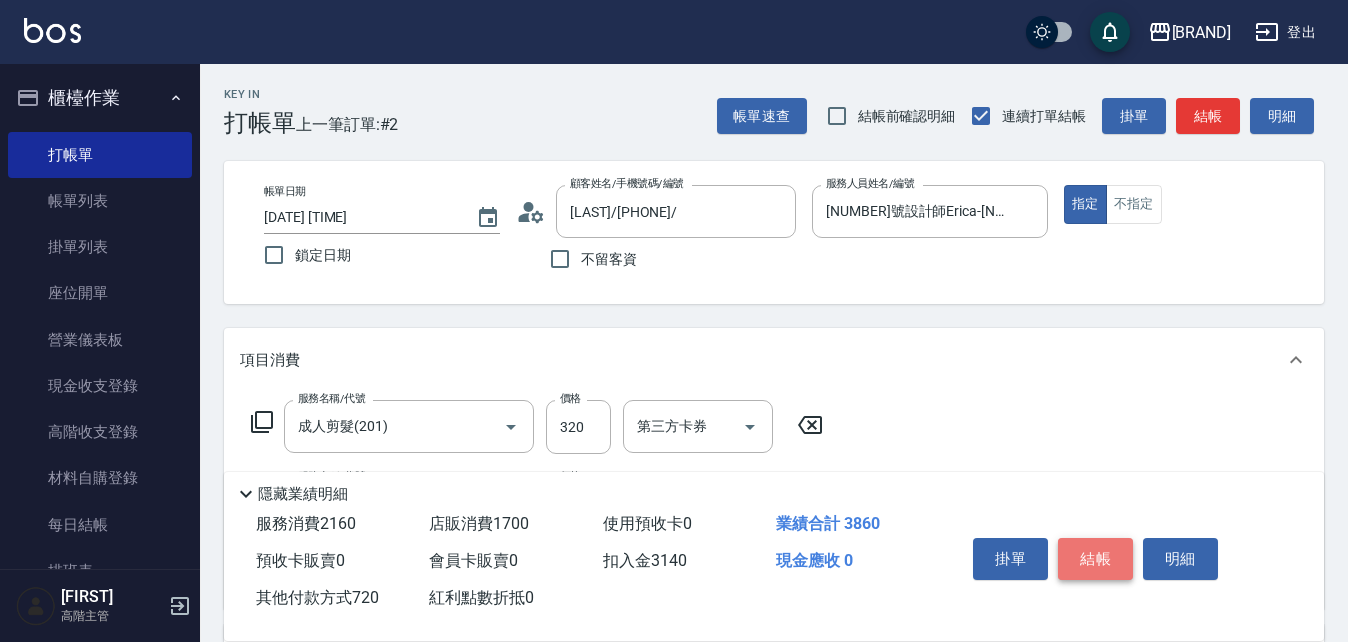click on "結帳" at bounding box center (1095, 559) 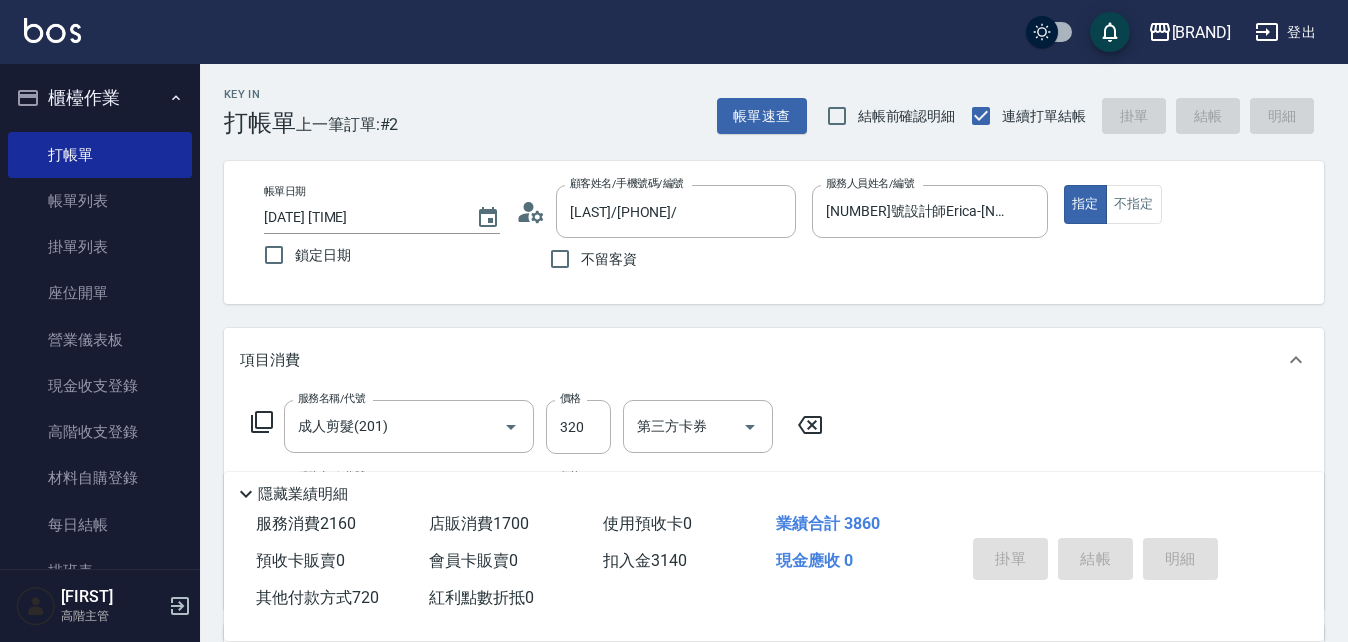 type on "[DATE] [TIME]" 